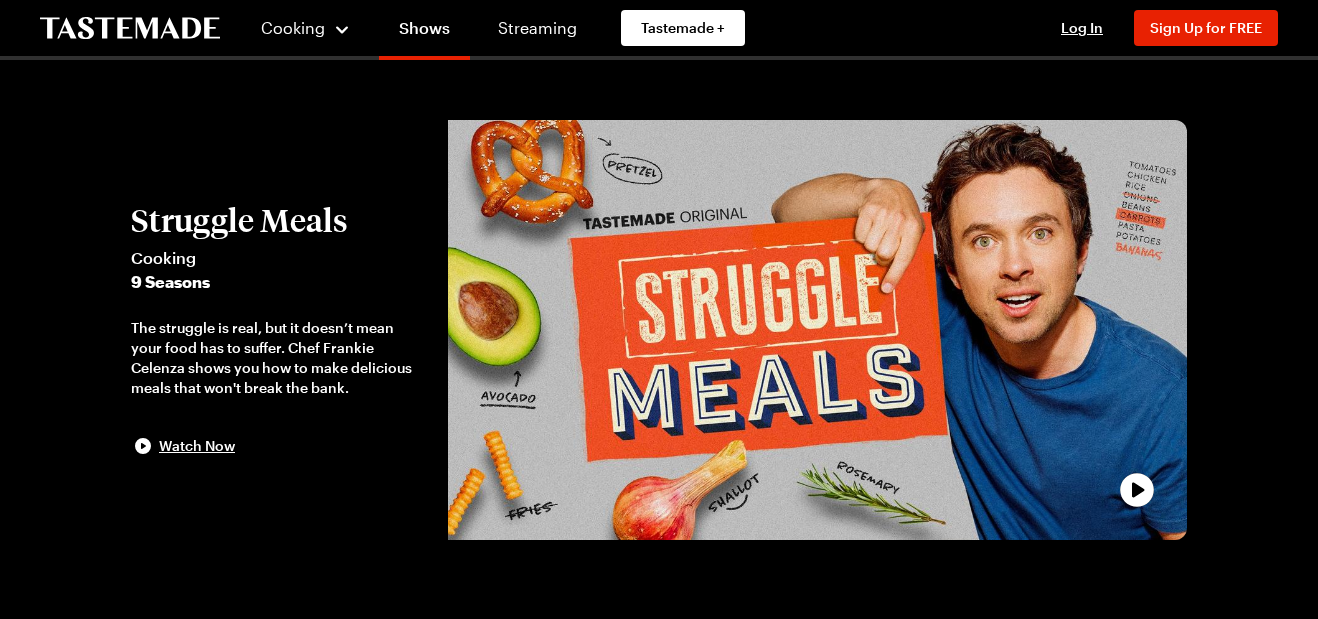 scroll, scrollTop: 0, scrollLeft: 0, axis: both 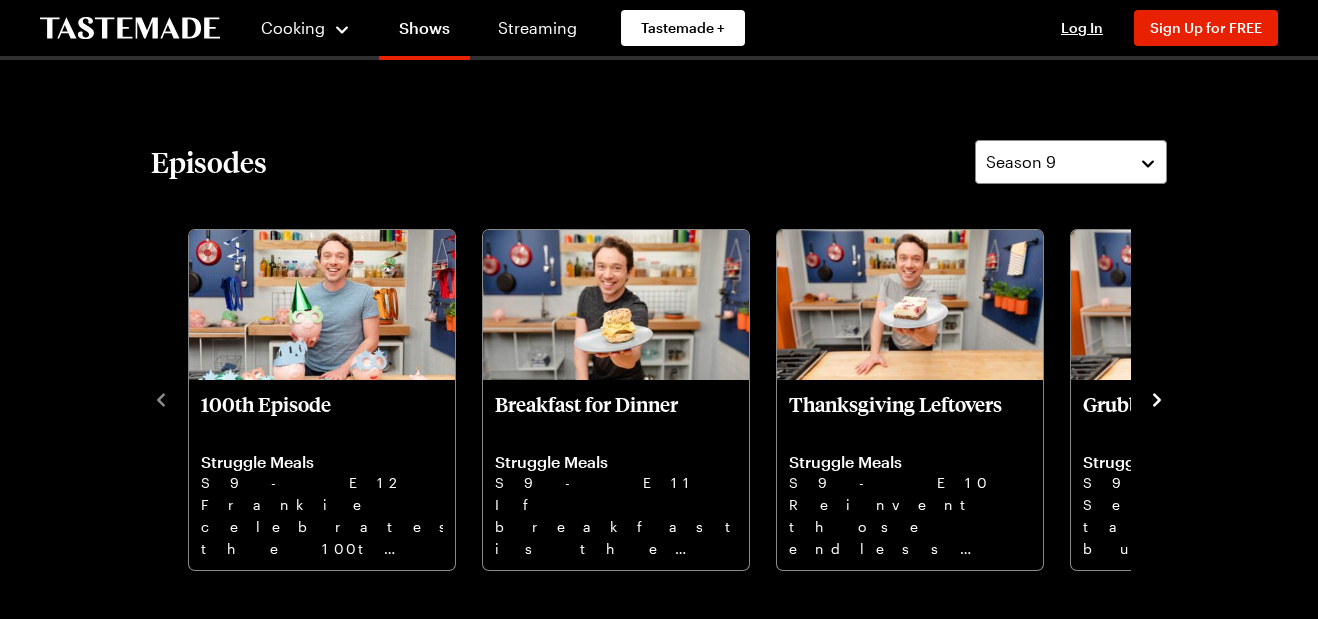 click 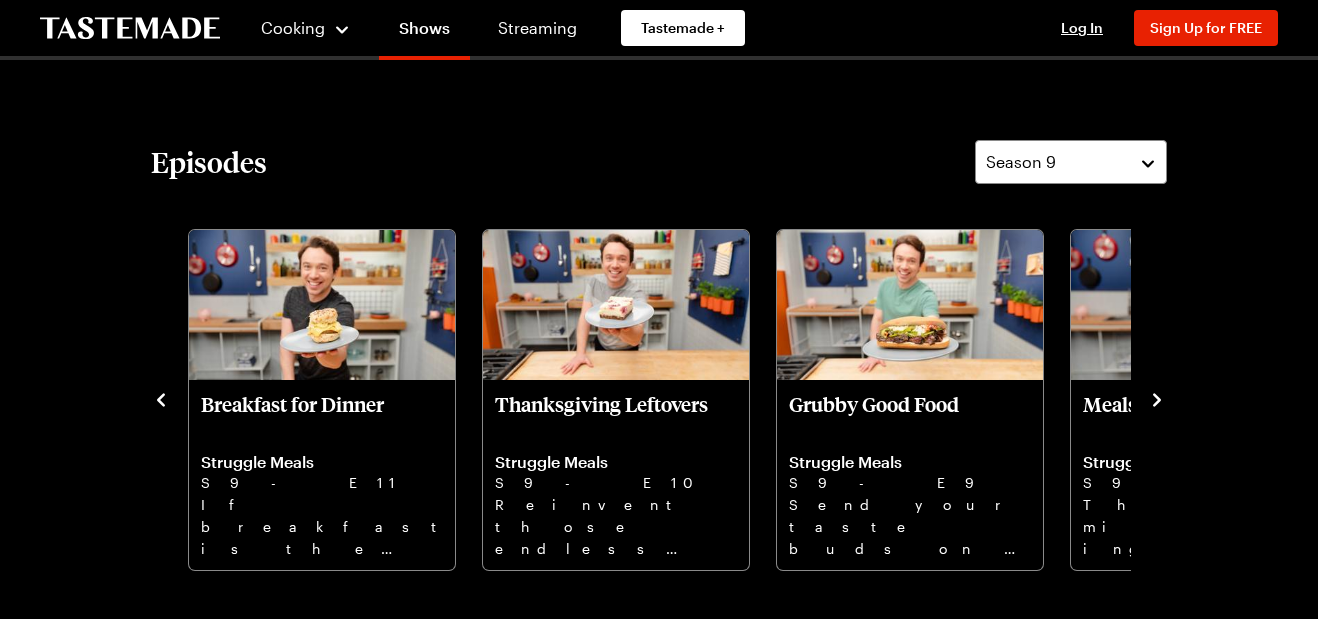 click 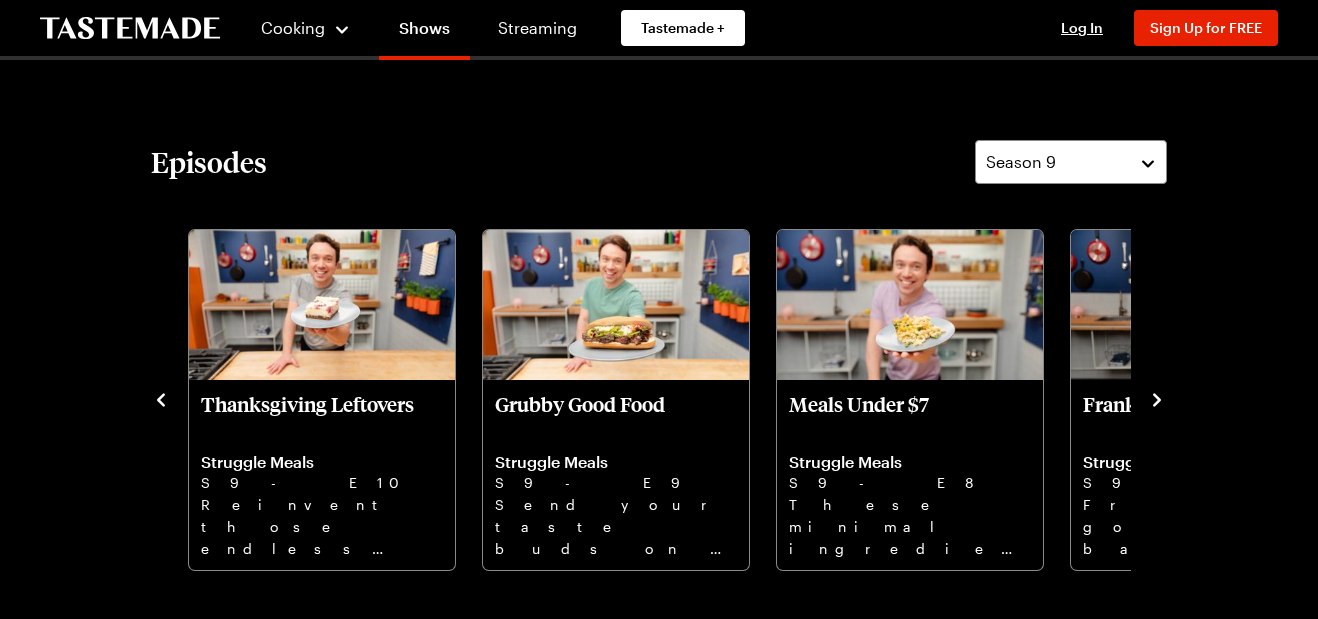 drag, startPoint x: 1157, startPoint y: 405, endPoint x: 1216, endPoint y: 388, distance: 61.400326 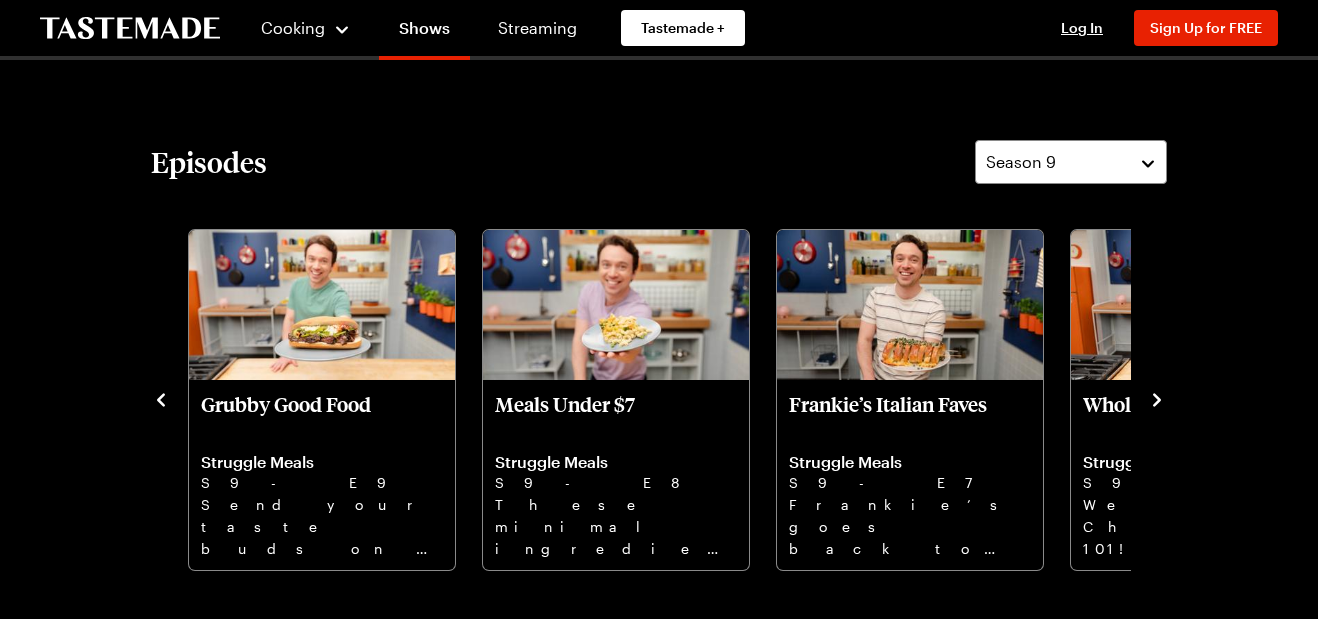 drag, startPoint x: 1157, startPoint y: 398, endPoint x: 1216, endPoint y: 384, distance: 60.63827 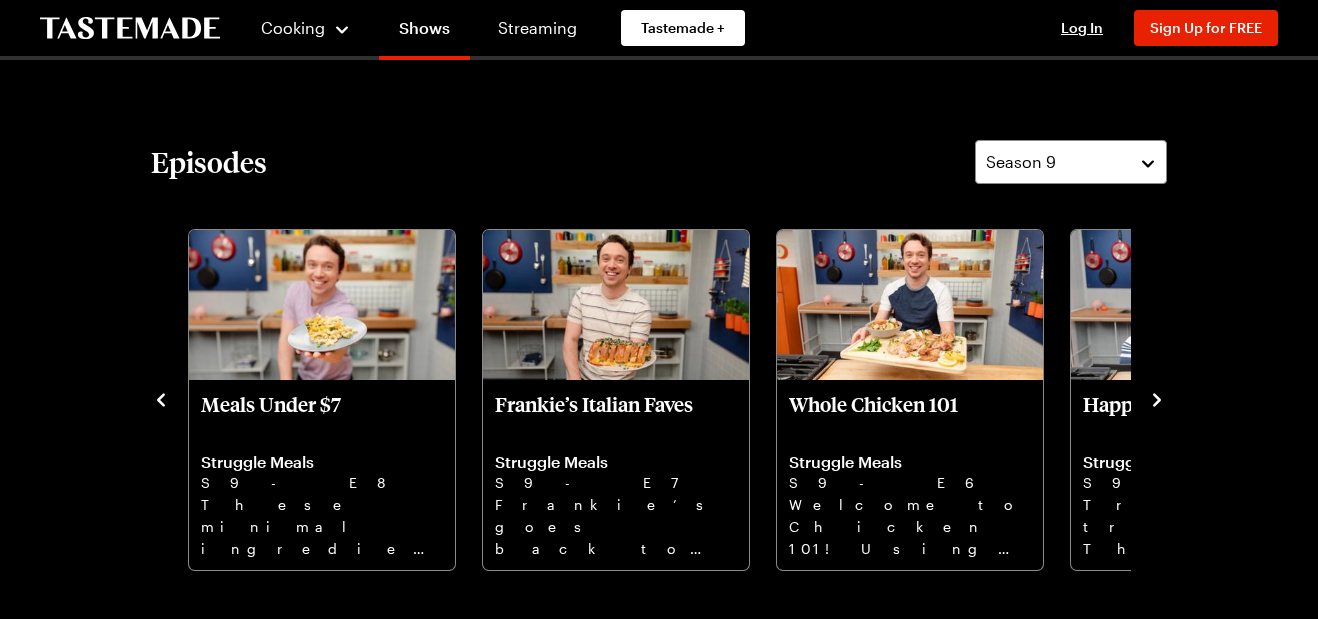 drag, startPoint x: 1160, startPoint y: 396, endPoint x: 1188, endPoint y: 398, distance: 28.071337 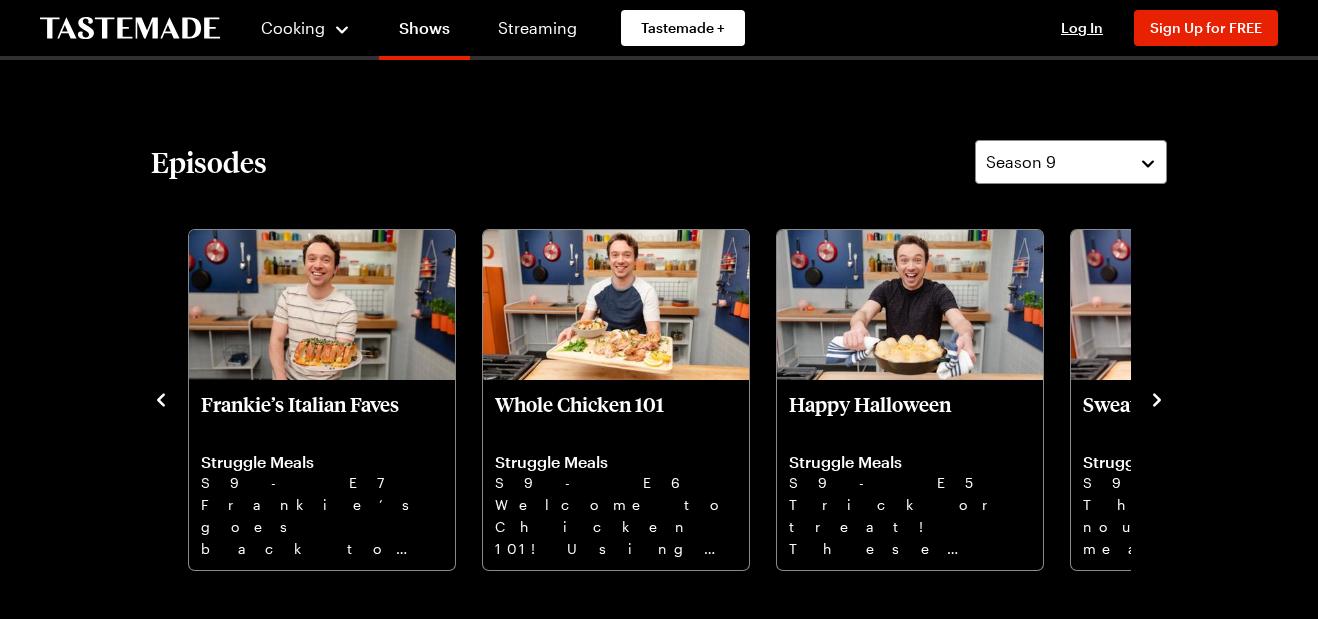 drag, startPoint x: 1156, startPoint y: 397, endPoint x: 1210, endPoint y: 389, distance: 54.589375 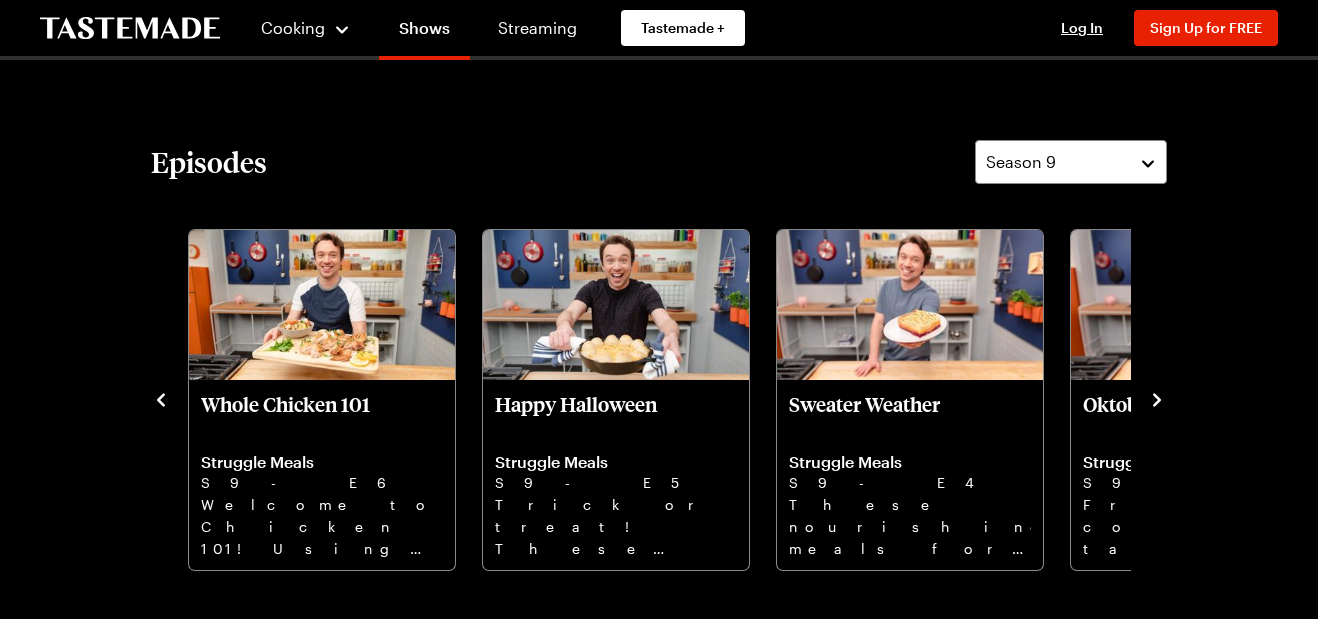 drag, startPoint x: 1155, startPoint y: 393, endPoint x: 1208, endPoint y: 384, distance: 53.75872 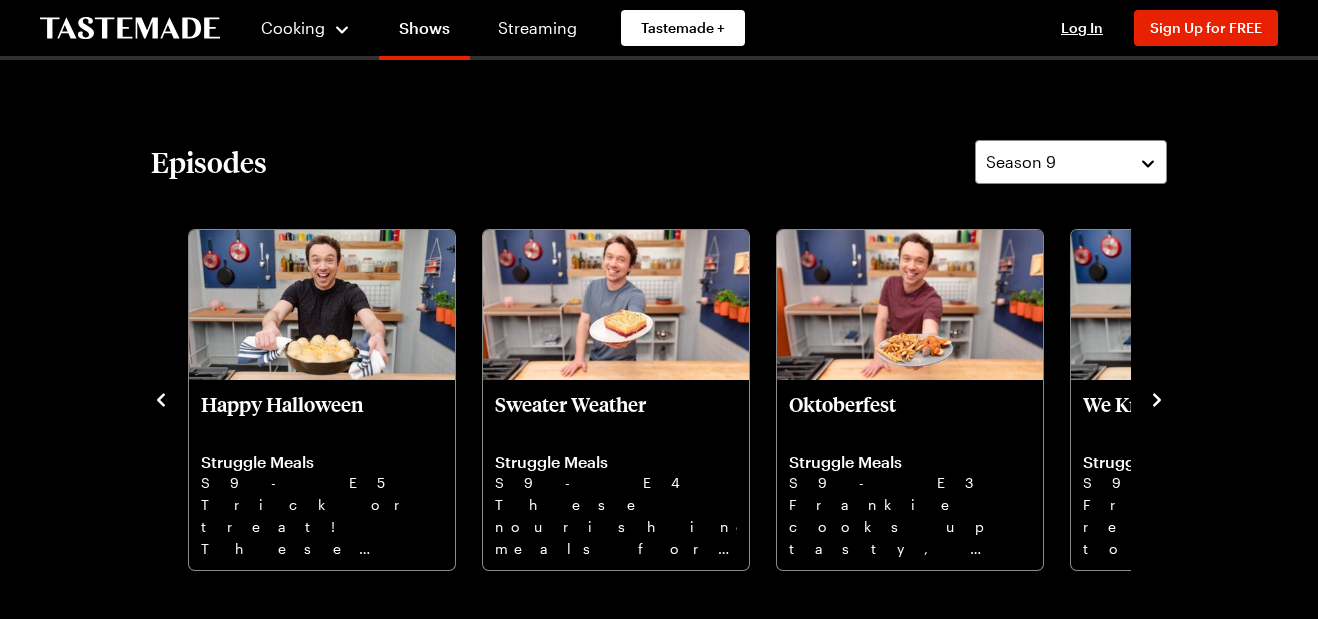 click 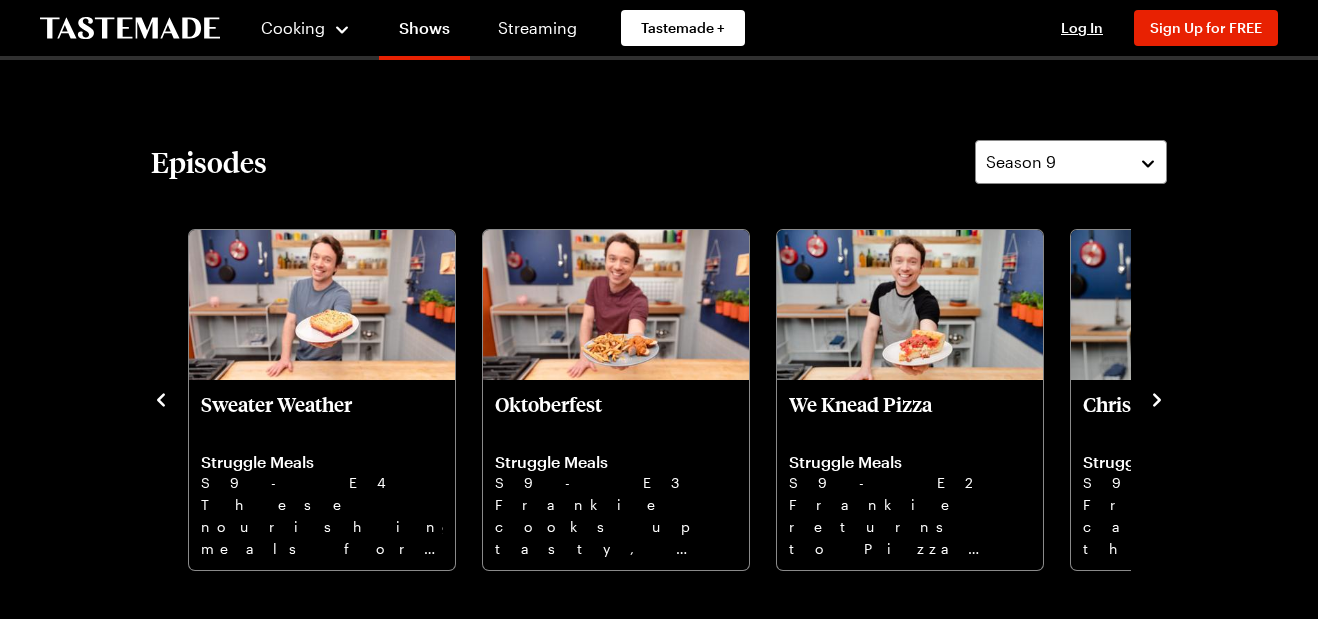 drag, startPoint x: 1150, startPoint y: 391, endPoint x: 1175, endPoint y: 400, distance: 26.57066 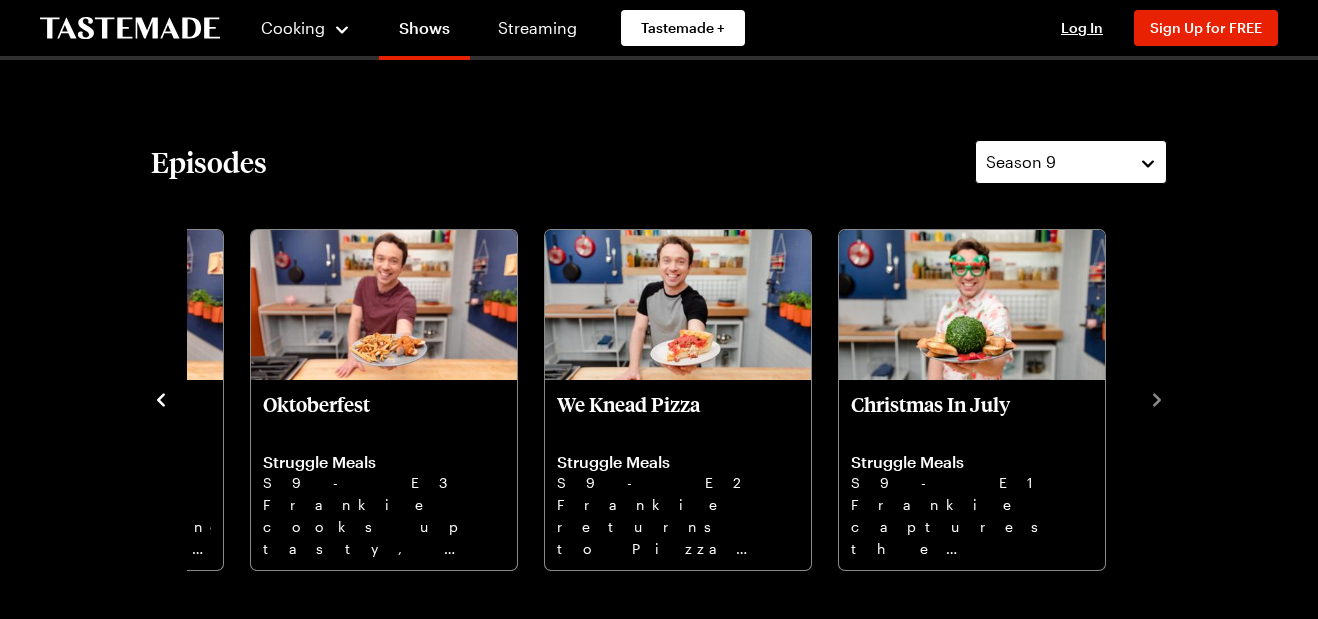 click on "Season 9" at bounding box center (1071, 162) 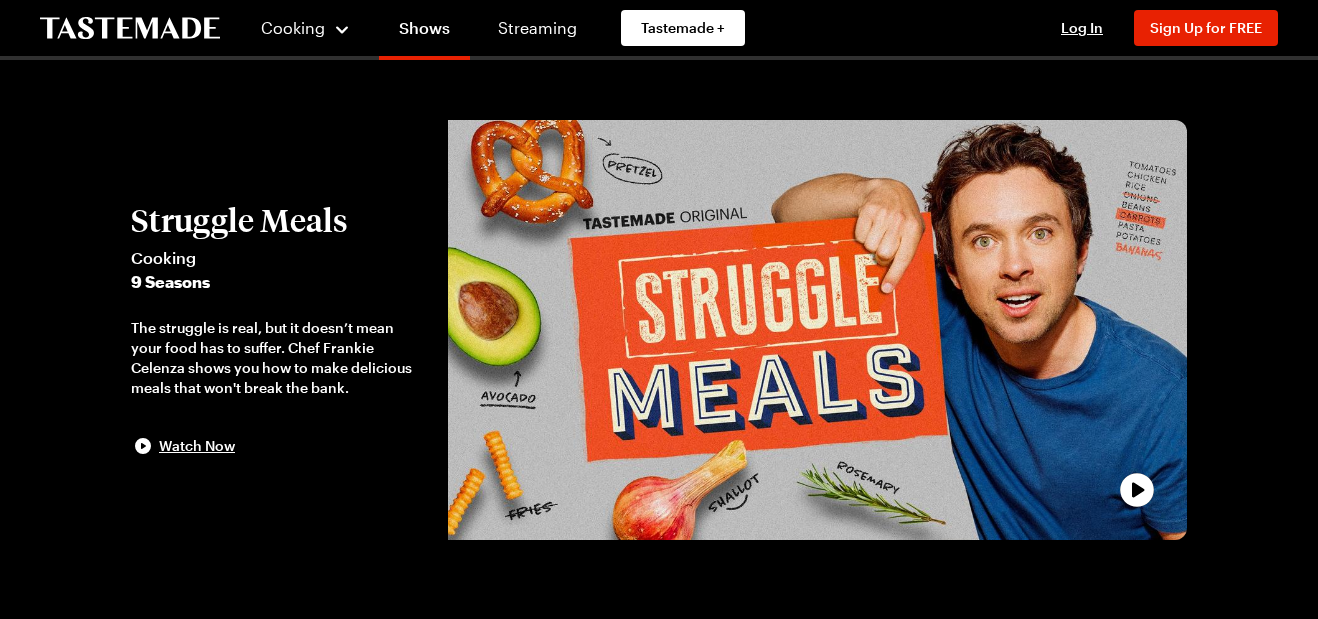 scroll, scrollTop: 0, scrollLeft: 0, axis: both 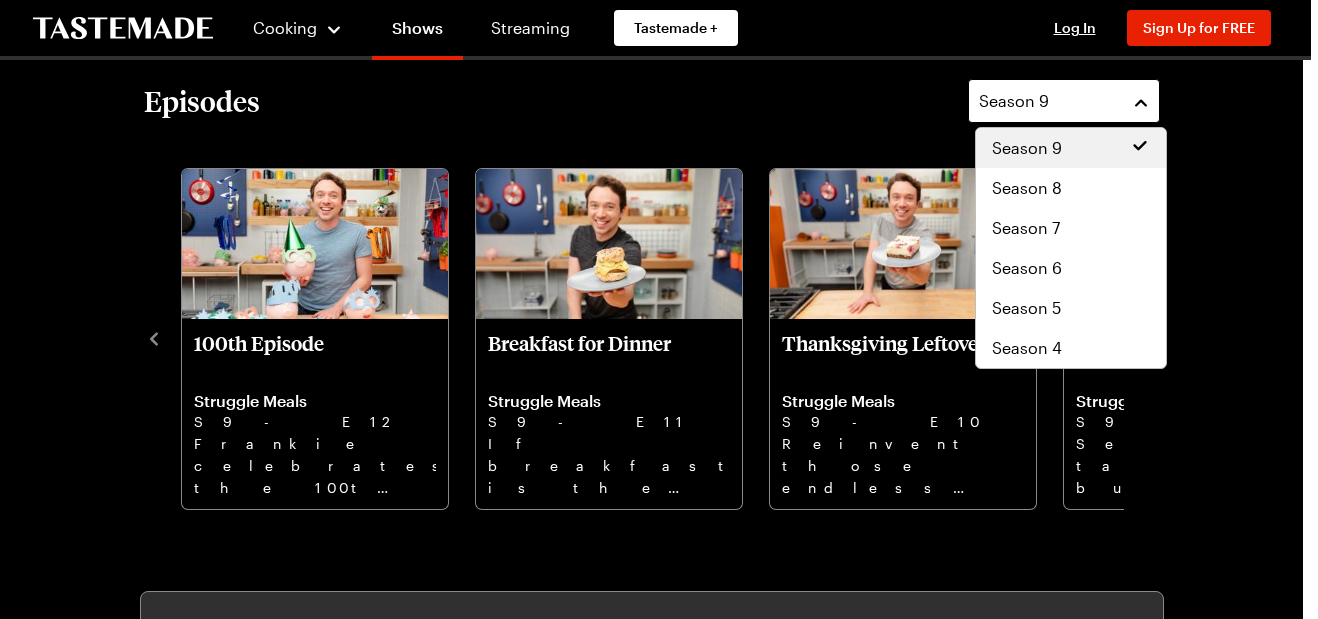click on "Season 9" at bounding box center (1064, 101) 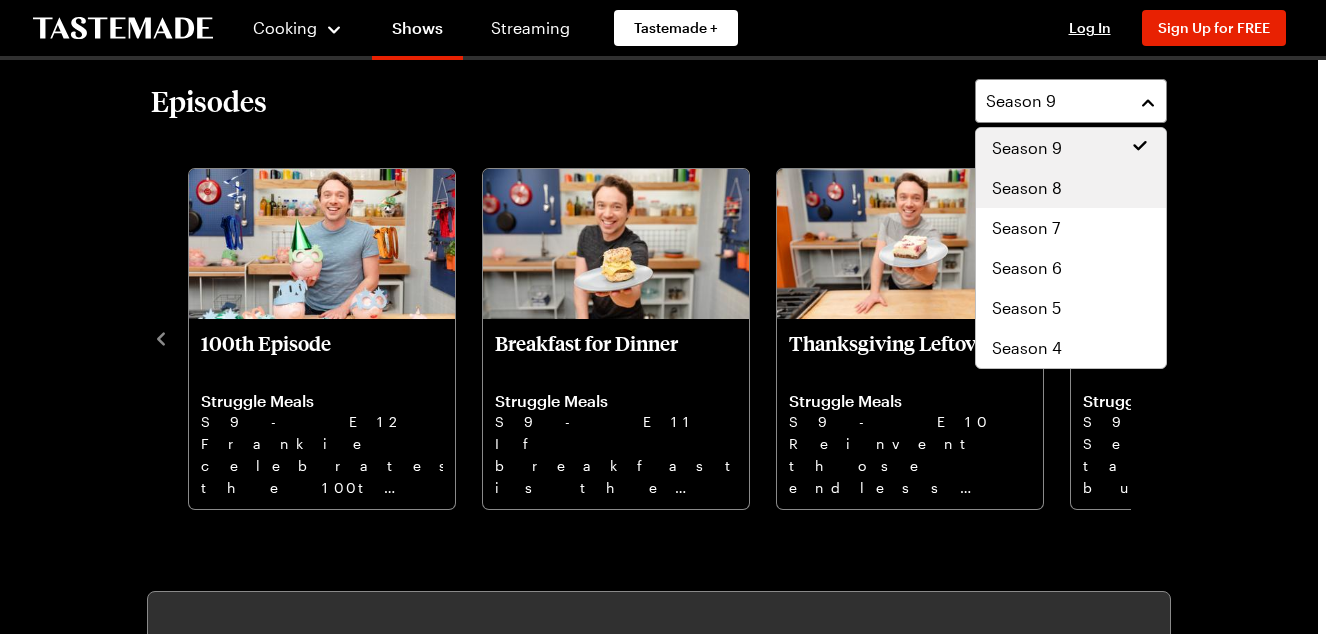 click on "Season 8" at bounding box center [1027, 188] 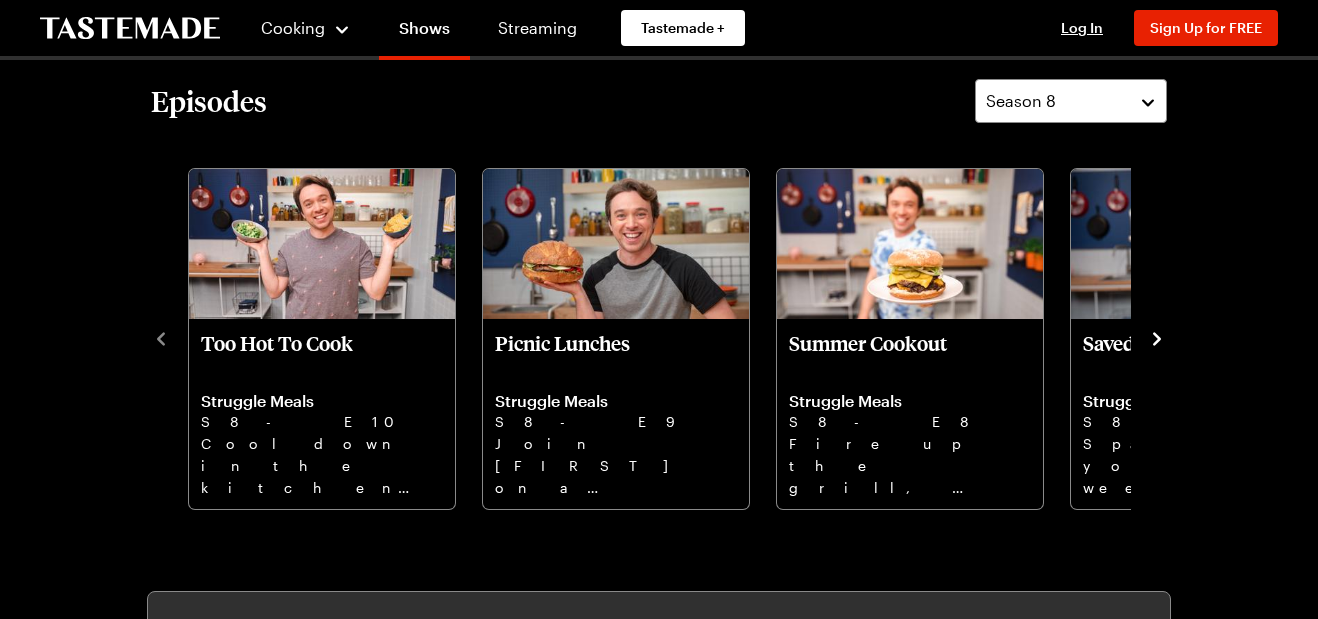 click 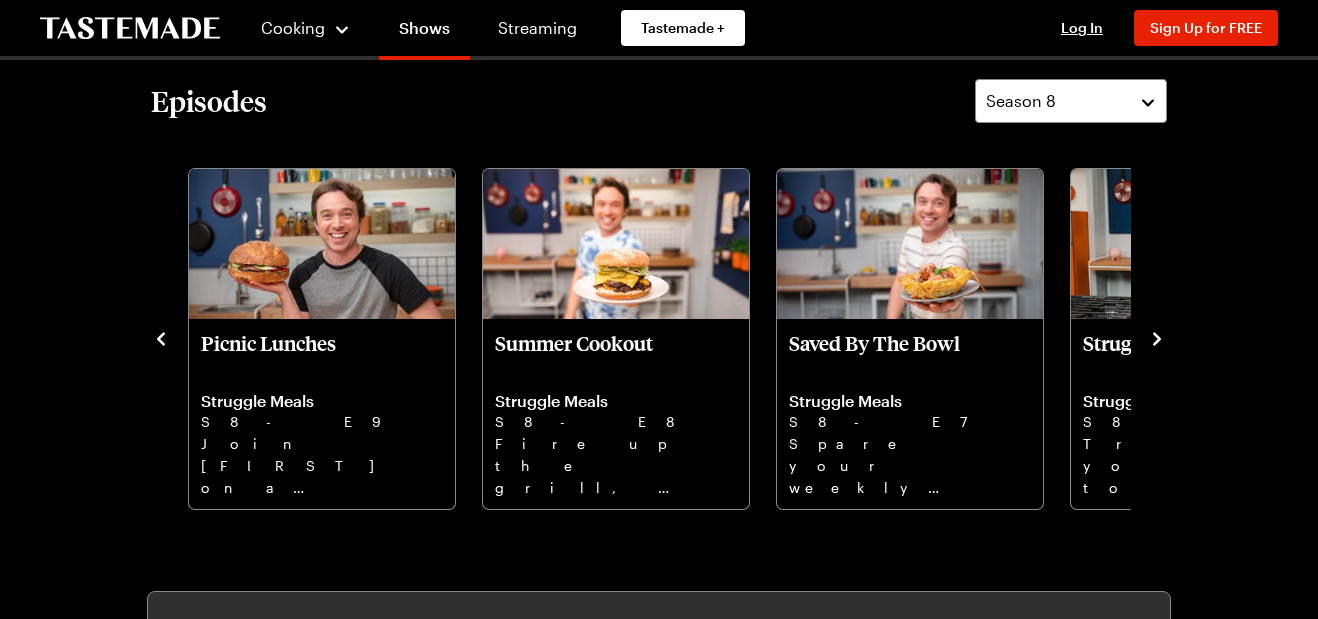 drag, startPoint x: 1150, startPoint y: 334, endPoint x: 1219, endPoint y: 312, distance: 72.42237 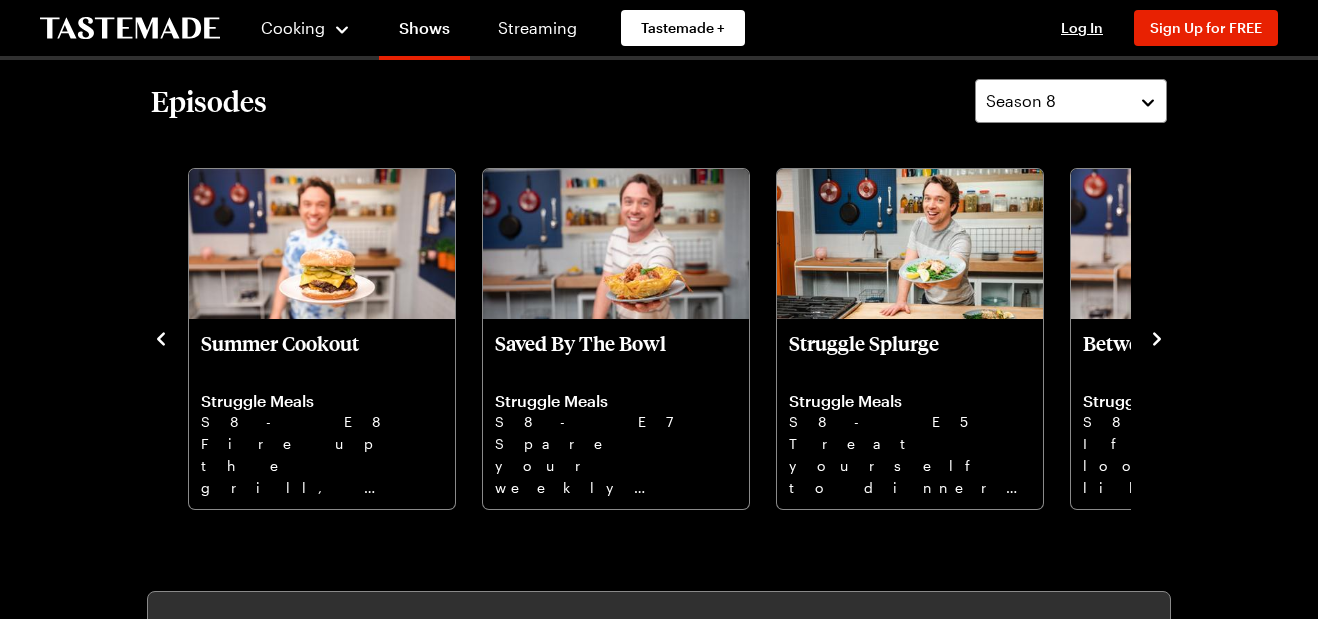 click 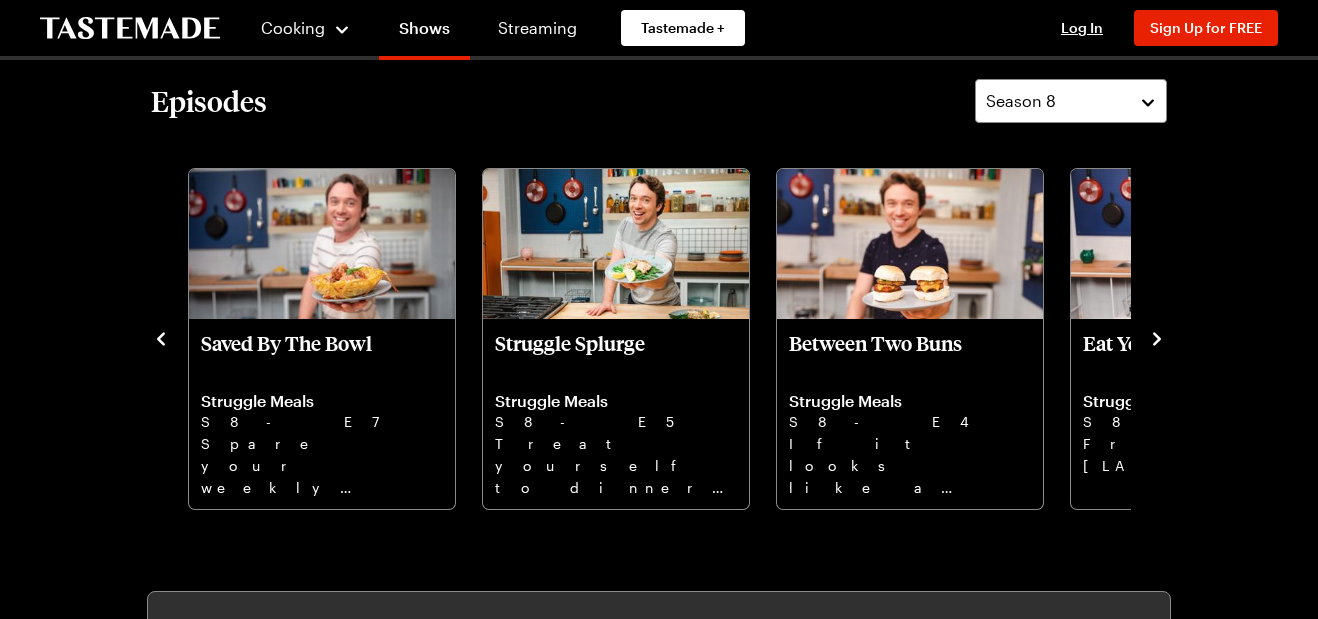 drag, startPoint x: 1156, startPoint y: 334, endPoint x: 1216, endPoint y: 345, distance: 61 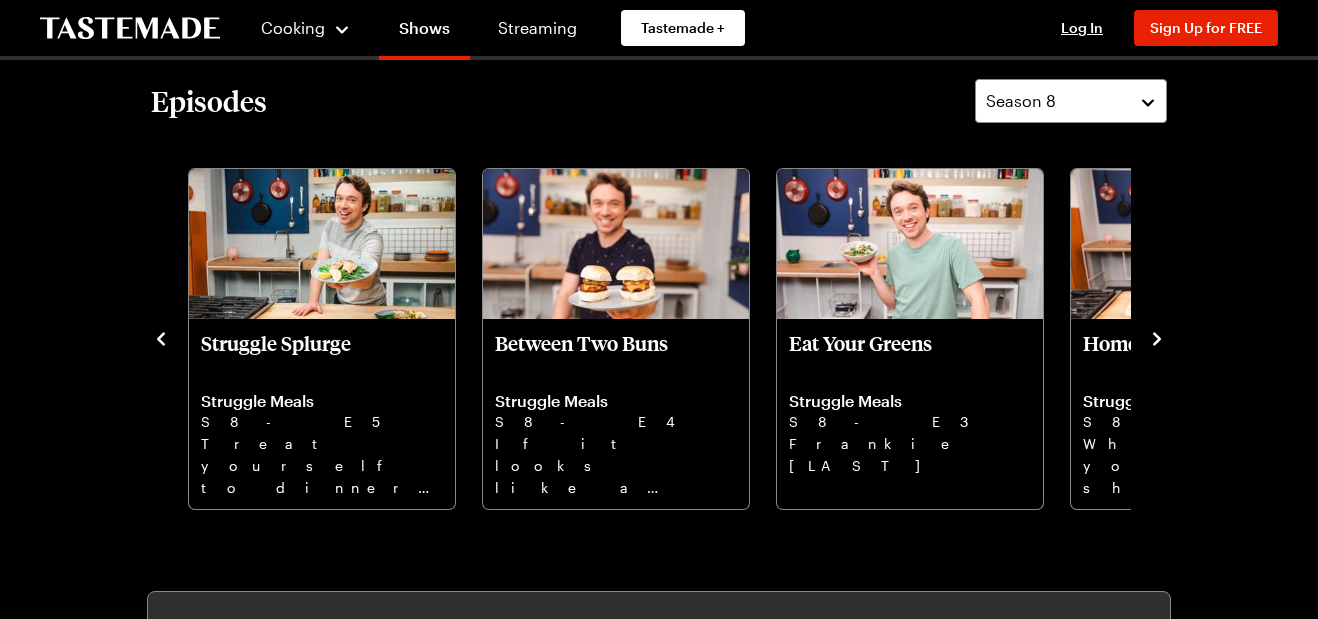 drag, startPoint x: 1205, startPoint y: 342, endPoint x: 1245, endPoint y: 296, distance: 60.959003 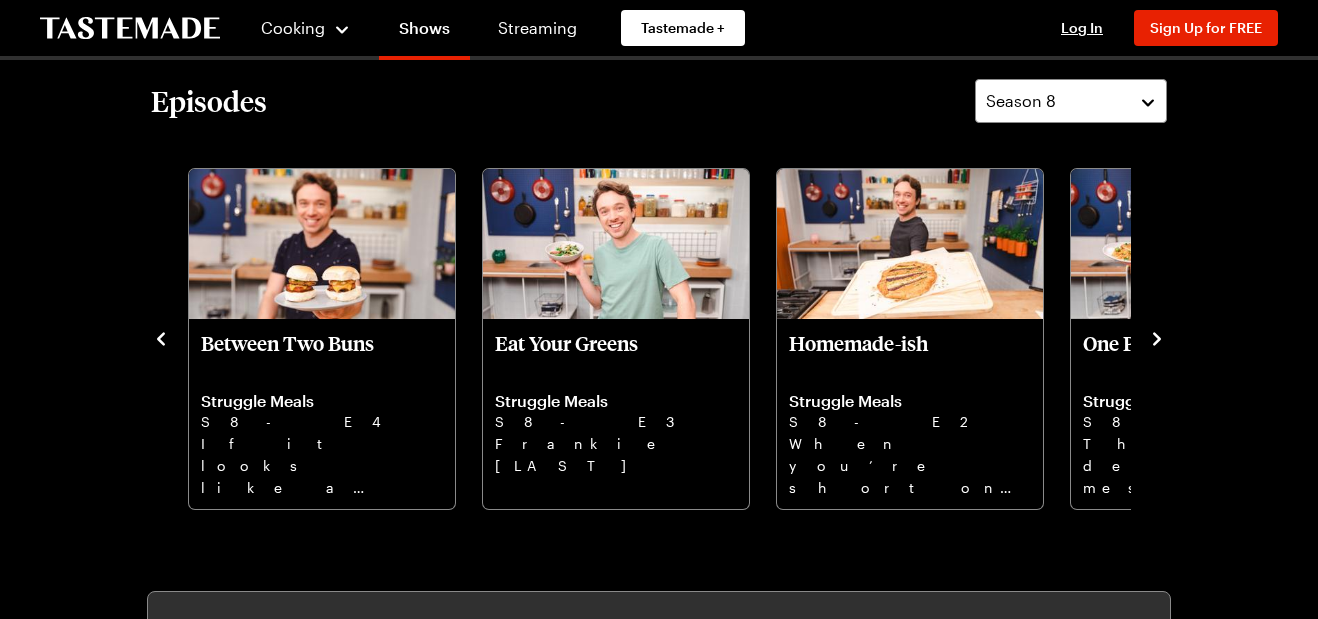drag, startPoint x: 1158, startPoint y: 335, endPoint x: 1201, endPoint y: 326, distance: 43.931767 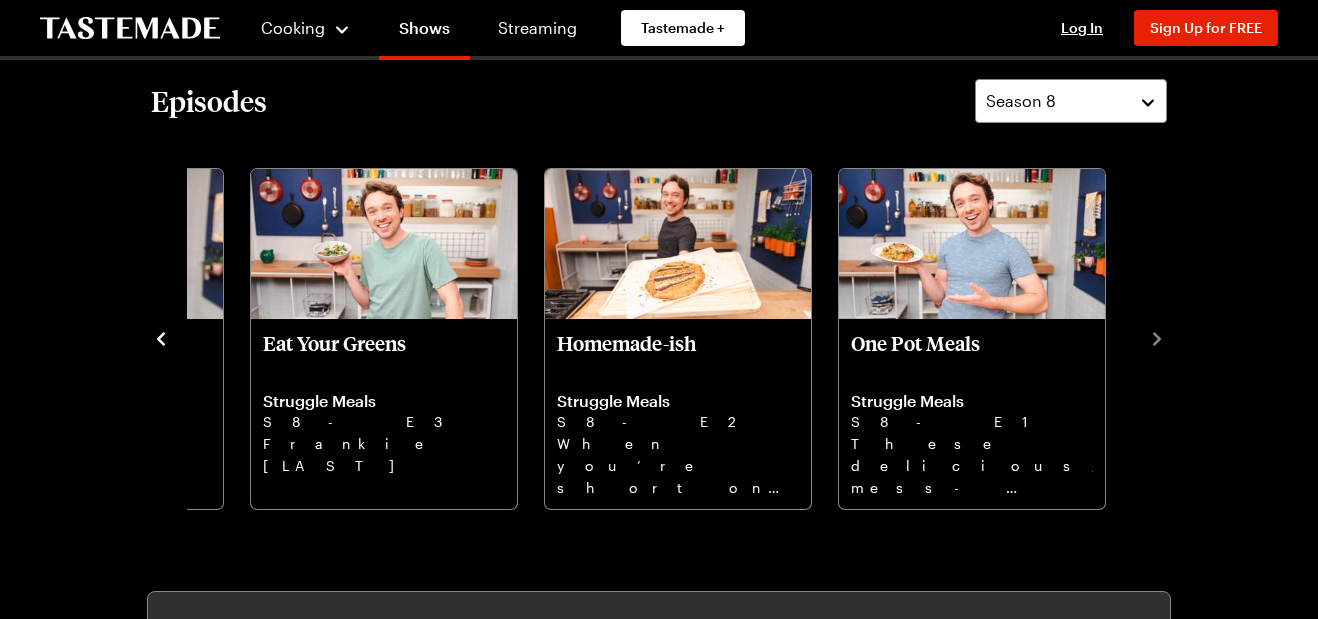 click on "Episodes Season 8 Too Hot To Cook Struggle Meals S8 - E10 Cool down in the kitchen with refreshing, nourishing, no-cook meals to keep the heat wave at bay. Picnic Lunches Struggle Meals S8 - E9 Join Frankie on a picnic adventure and enjoy three fabulous portable lunches that pack a real flavor punch. Summer Cookout Struggle Meals S8 - E8 Fire up the grill, turn up the music and soak up the summer sun with these quintessential cookout recipes. Saved By The Bowl Struggle Meals S8 - E7 Spare your weekly spending allowance by recreating your favorite takeout bowls at home. Struggle Splurge Struggle Meals S8 - E5 Treat yourself to dinner struggle style: easy enough for a weeknight yet as elegant as a restaurant special. Between Two Buns Struggle Meals S8 - E4 If it looks like a burger, and tastes like a burger… But it’s really a sandwich, you’re in for a real treat. Eat Your Greens Struggle Meals S8 - E3 Frankie goes green with fresh, seasonal veggie recipes that won’t waste a stem or a dime. Homemade-ish" at bounding box center [659, 295] 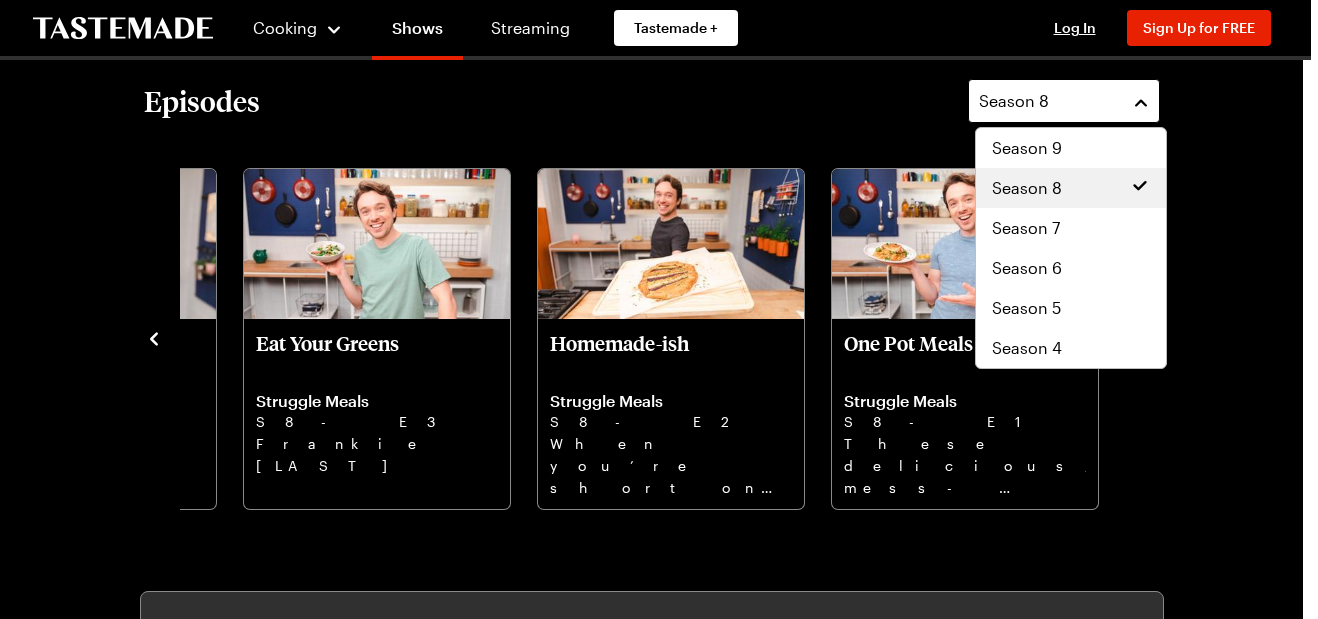 click on "Season 8" at bounding box center (1064, 101) 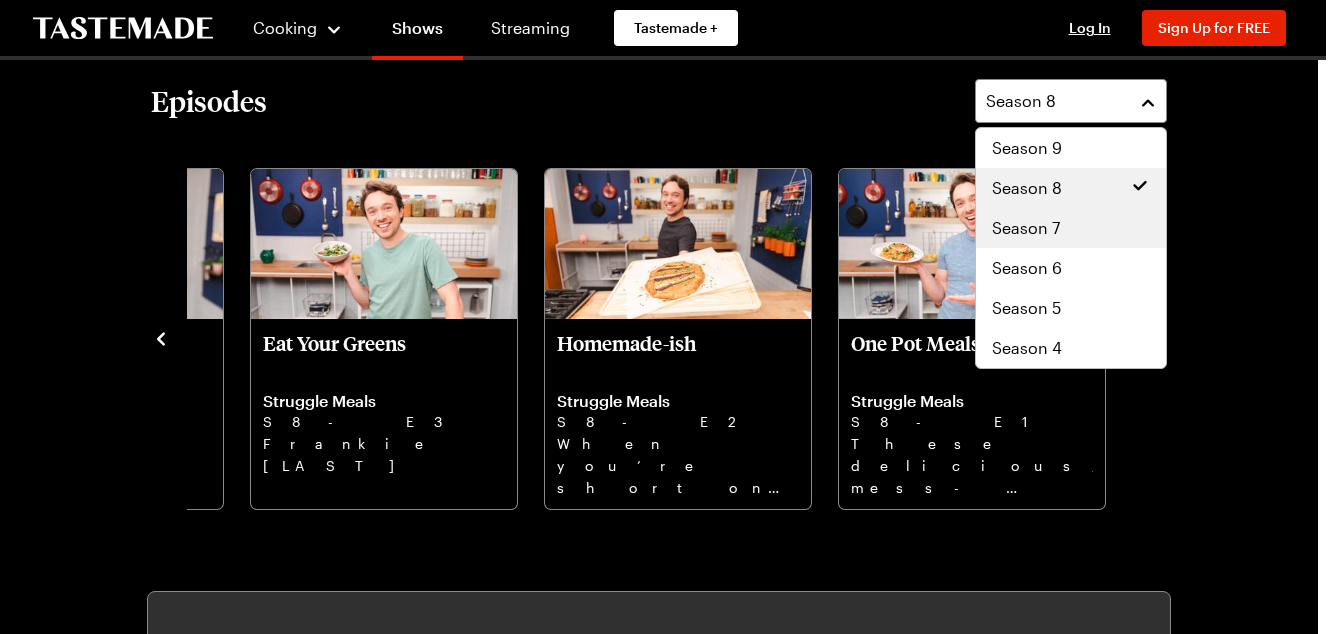 click on "Season 7" at bounding box center (1026, 228) 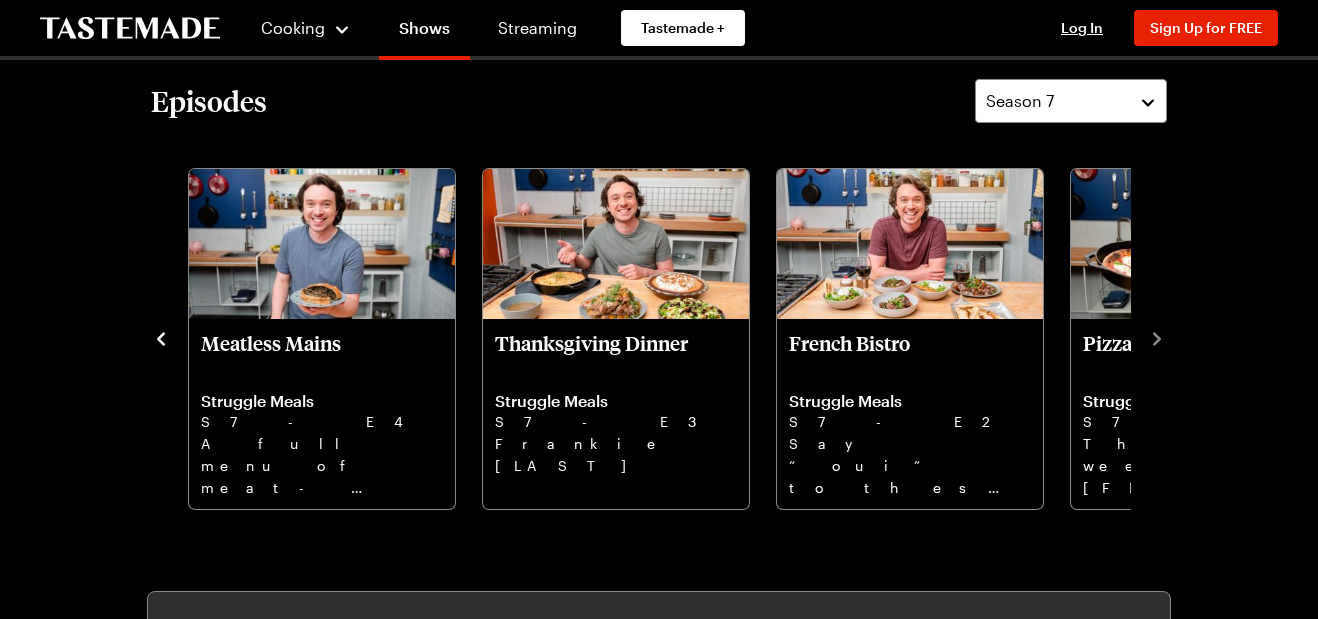 drag, startPoint x: 1153, startPoint y: 329, endPoint x: 1206, endPoint y: 316, distance: 54.571056 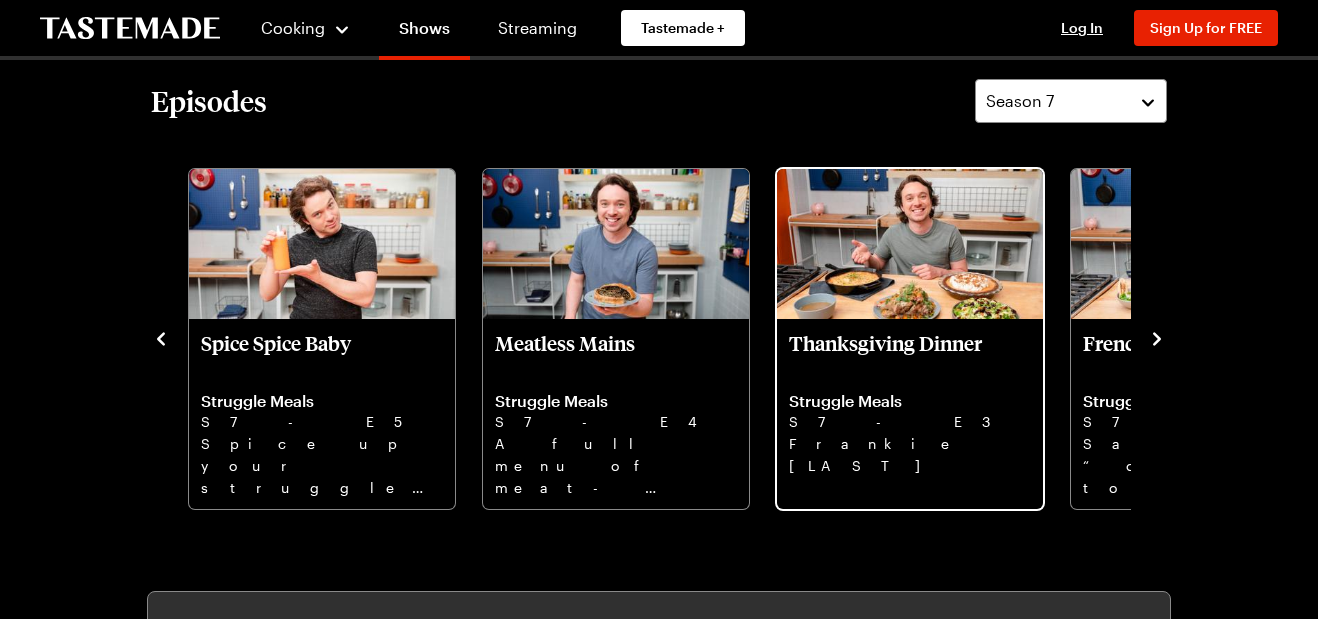 click at bounding box center [910, 244] 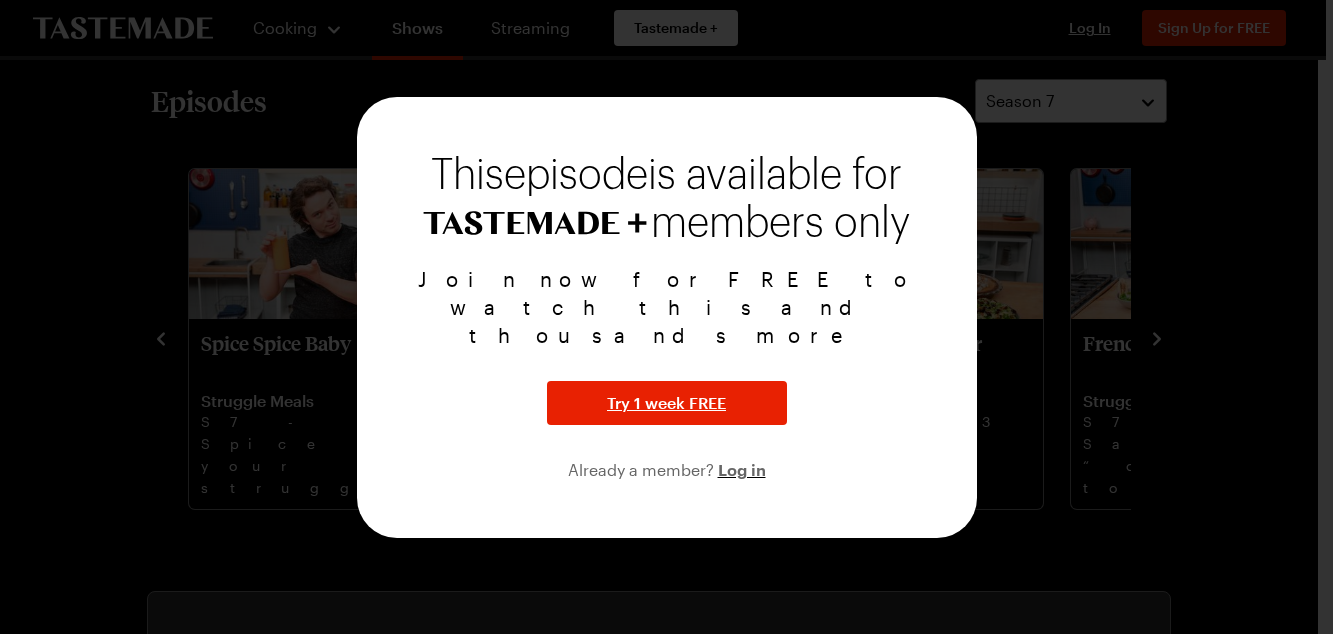 drag, startPoint x: 737, startPoint y: 441, endPoint x: 649, endPoint y: 467, distance: 91.76056 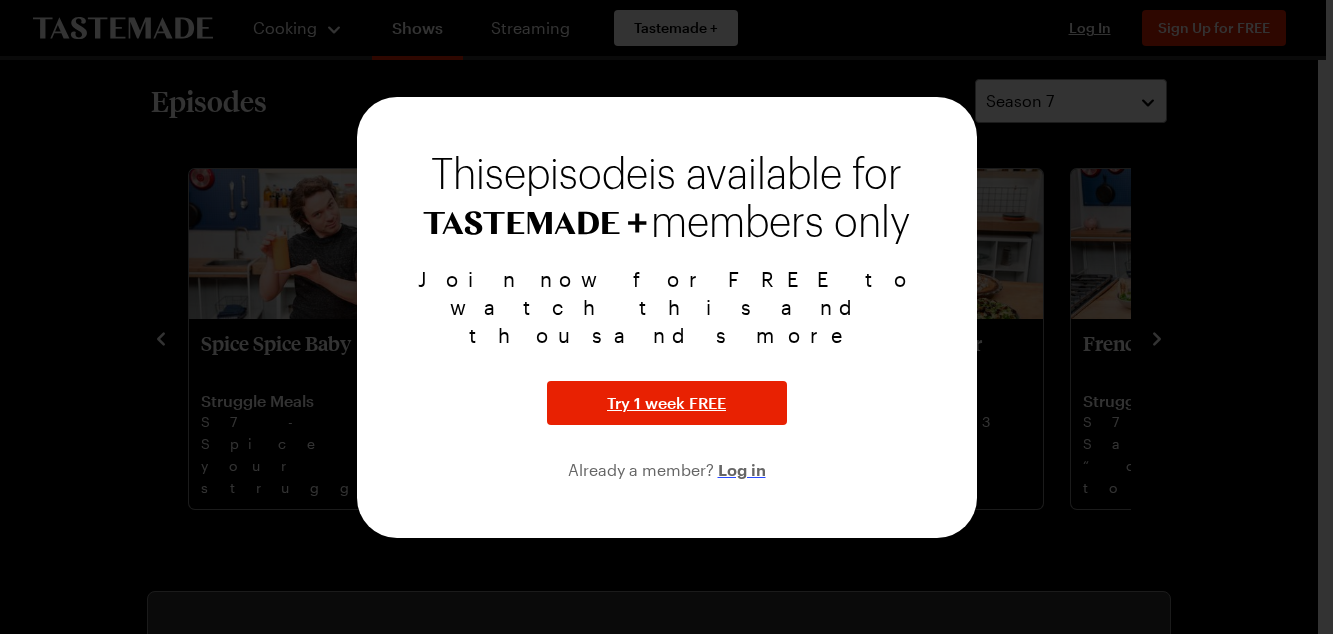 click on "Log in" at bounding box center [742, 469] 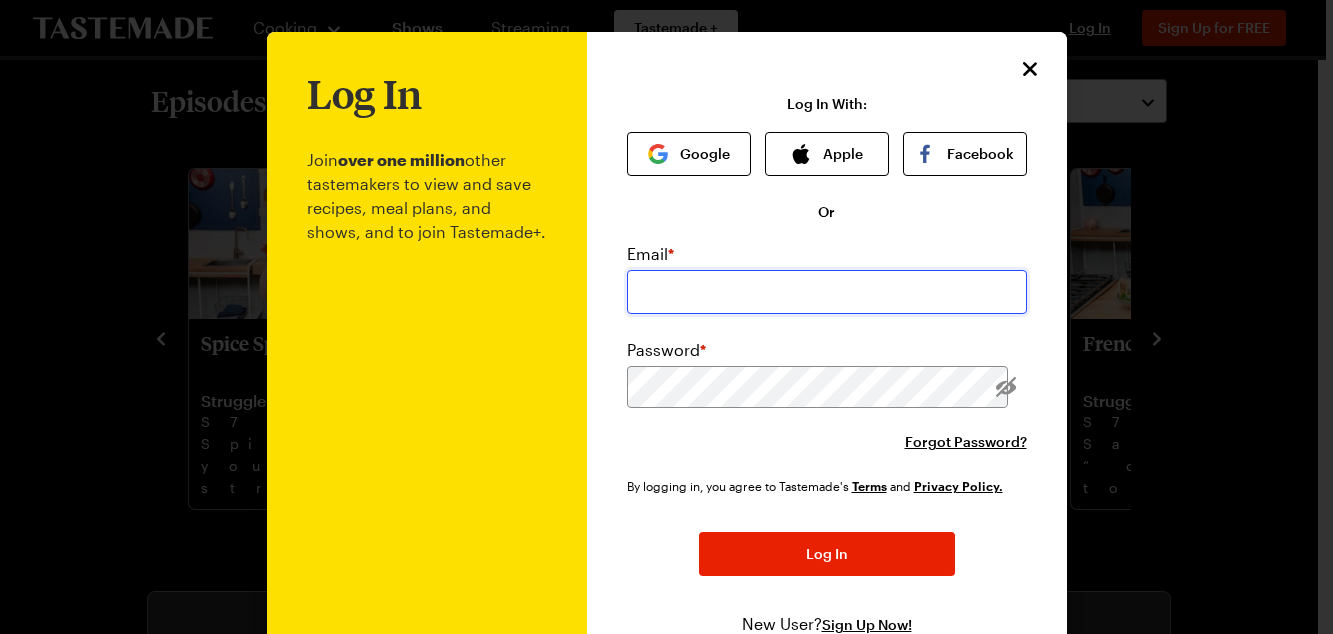 type on "ra508303@[EMAIL]" 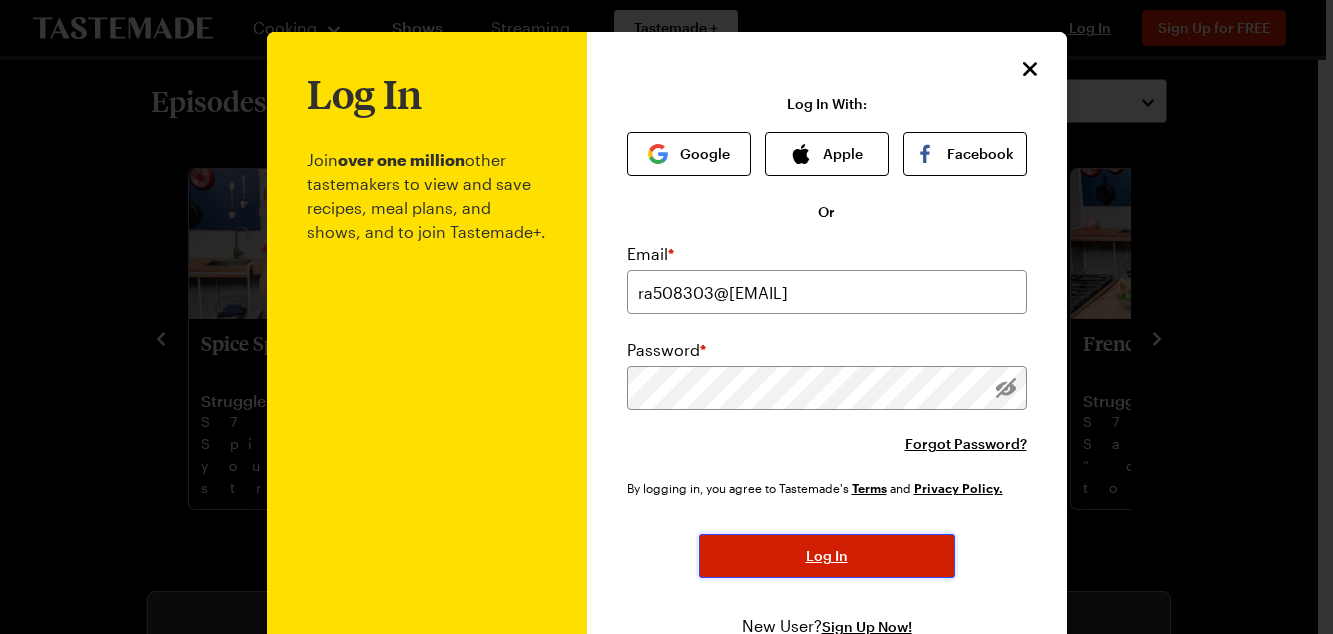click on "Log In" at bounding box center (827, 556) 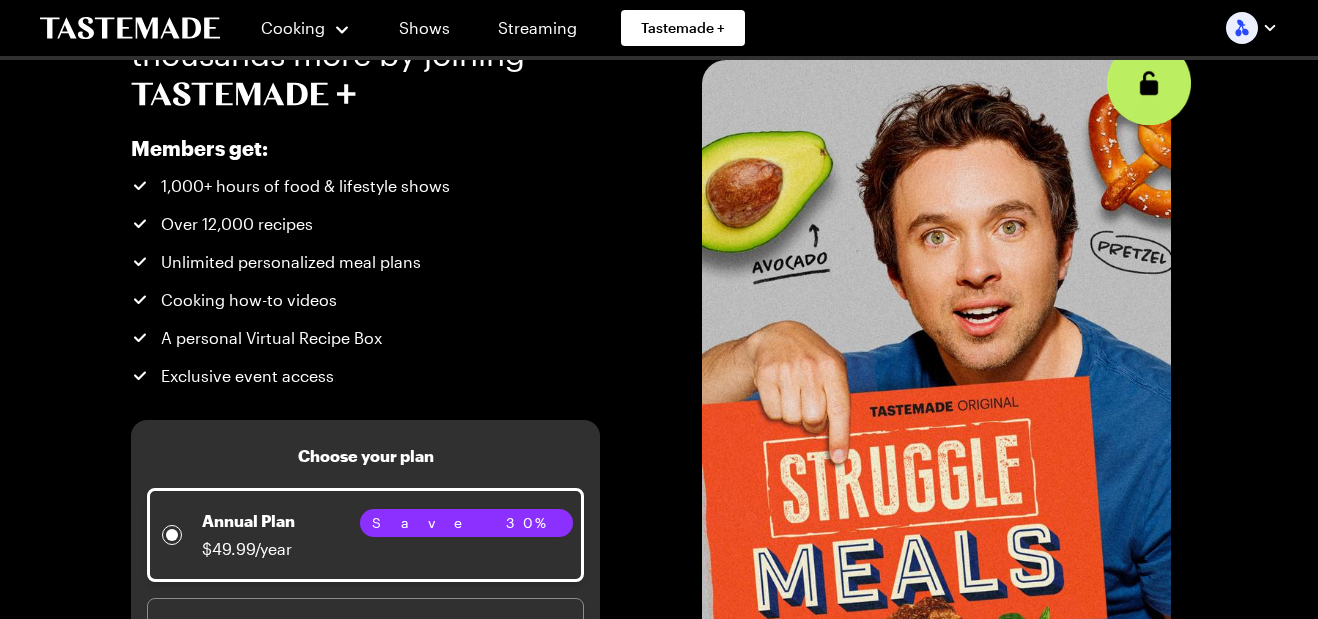 scroll, scrollTop: 0, scrollLeft: 0, axis: both 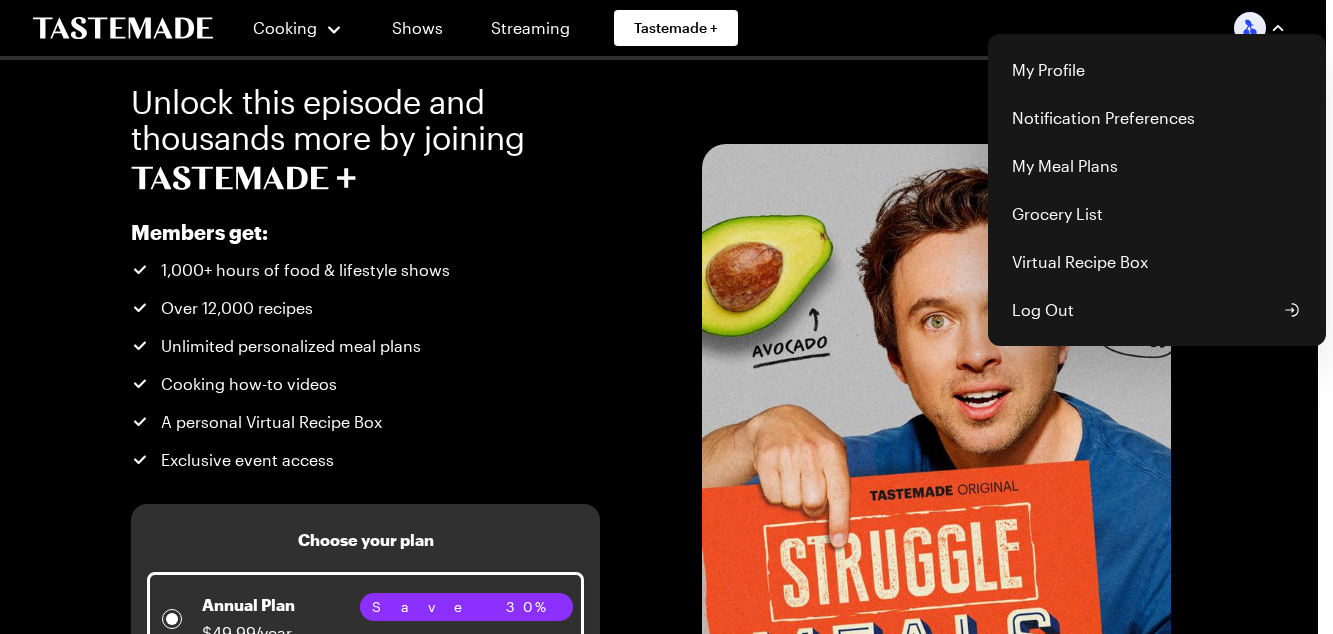click on "Cooking Shows Streaming Tastemade + My Profile Notification Preferences My Meal Plans Grocery List Virtual Recipe Box Log Out" at bounding box center [659, 28] 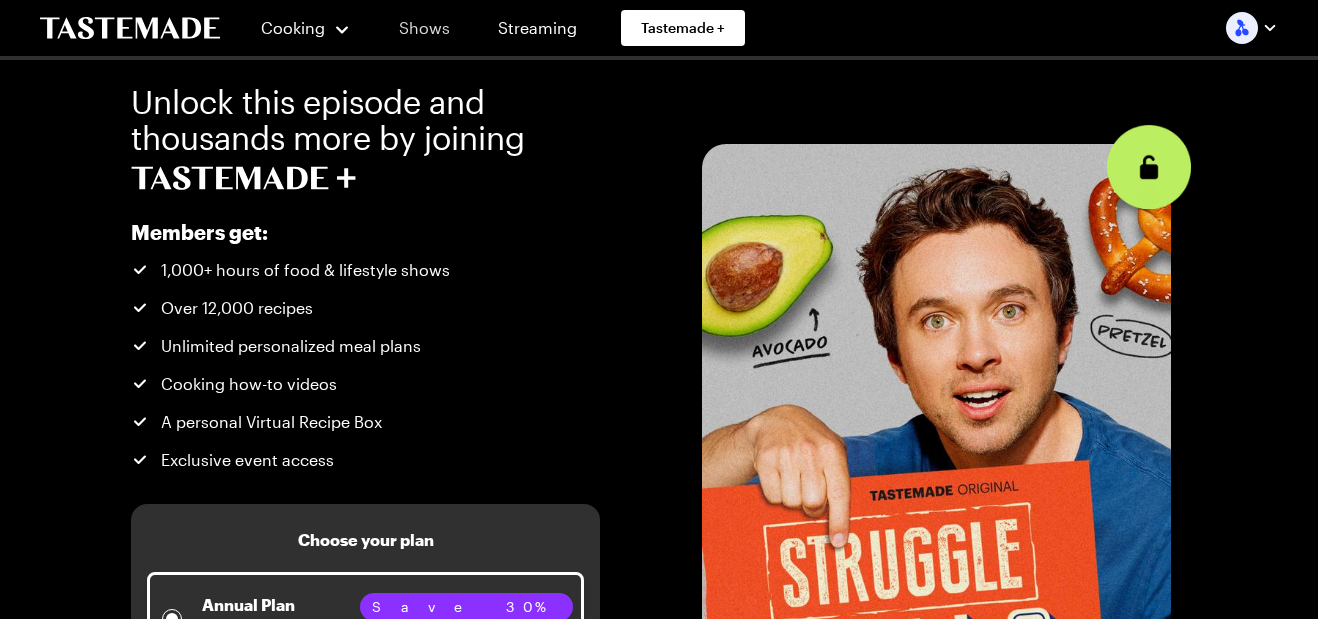 click on "Shows" at bounding box center (424, 28) 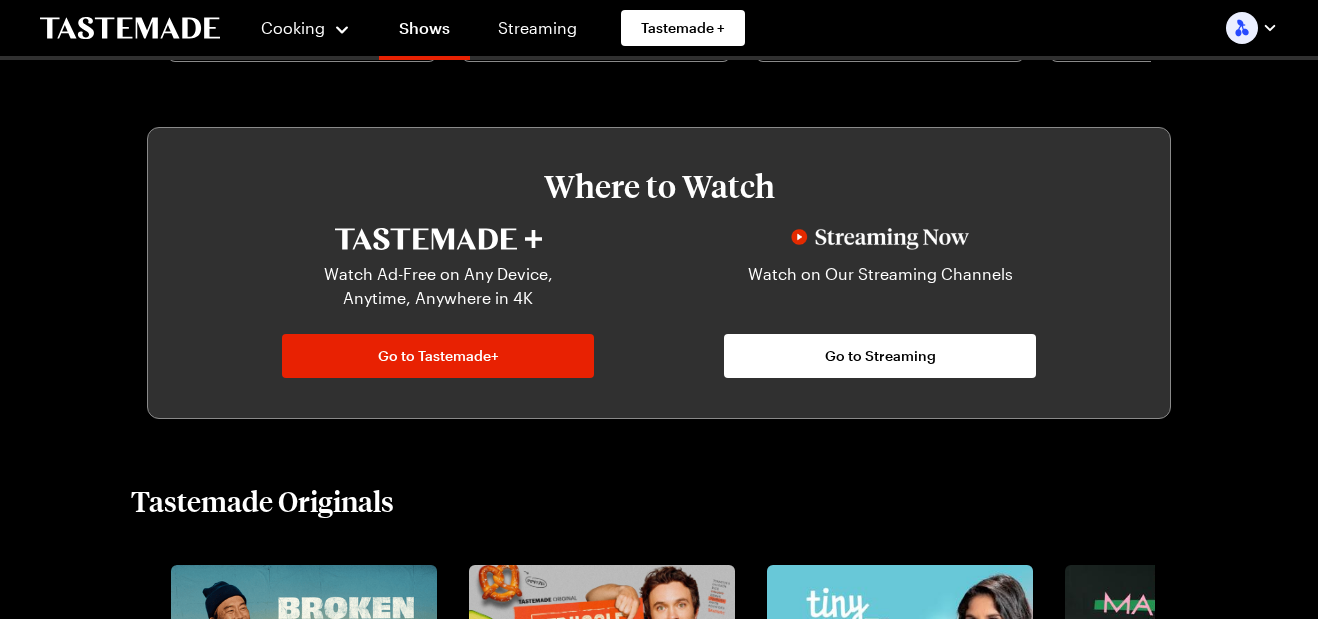 scroll, scrollTop: 0, scrollLeft: 0, axis: both 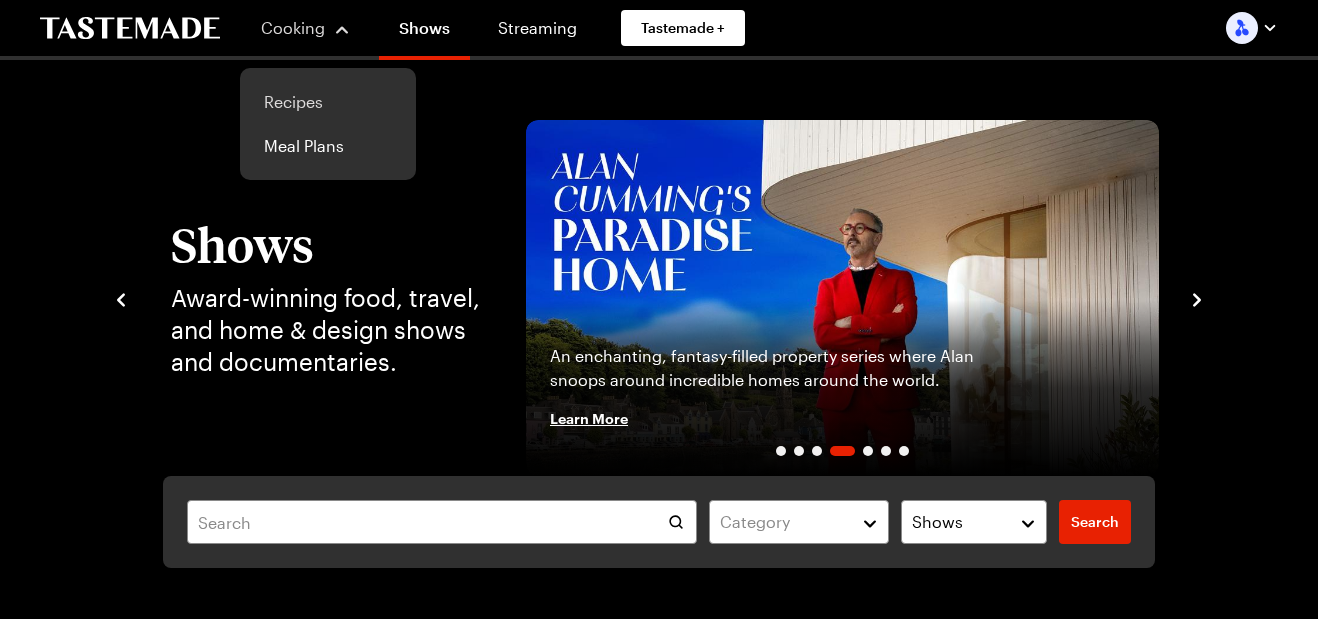 click on "Recipes" at bounding box center (328, 102) 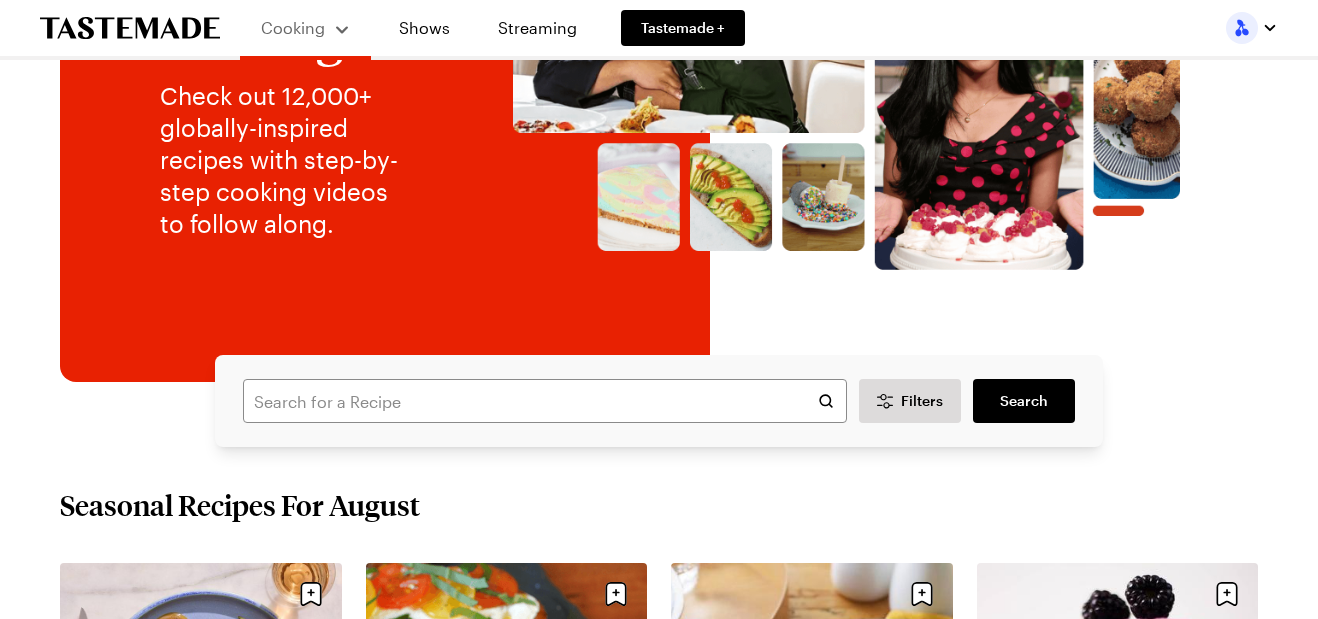 scroll, scrollTop: 293, scrollLeft: 0, axis: vertical 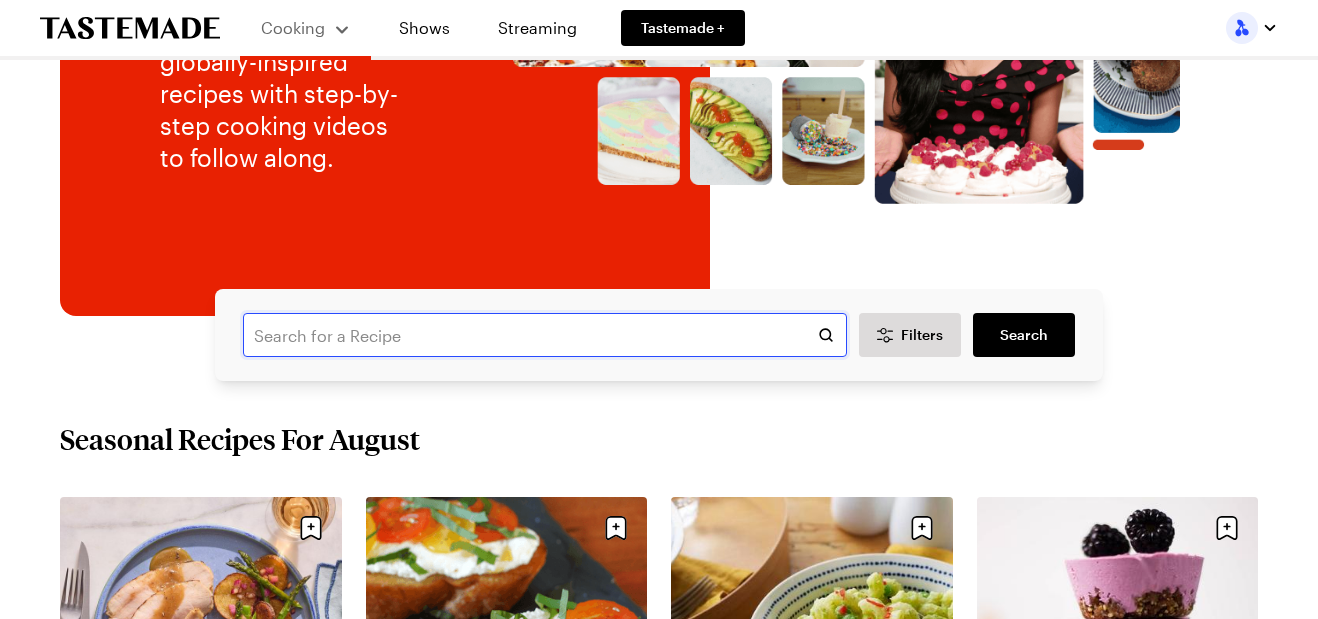 click at bounding box center [545, 335] 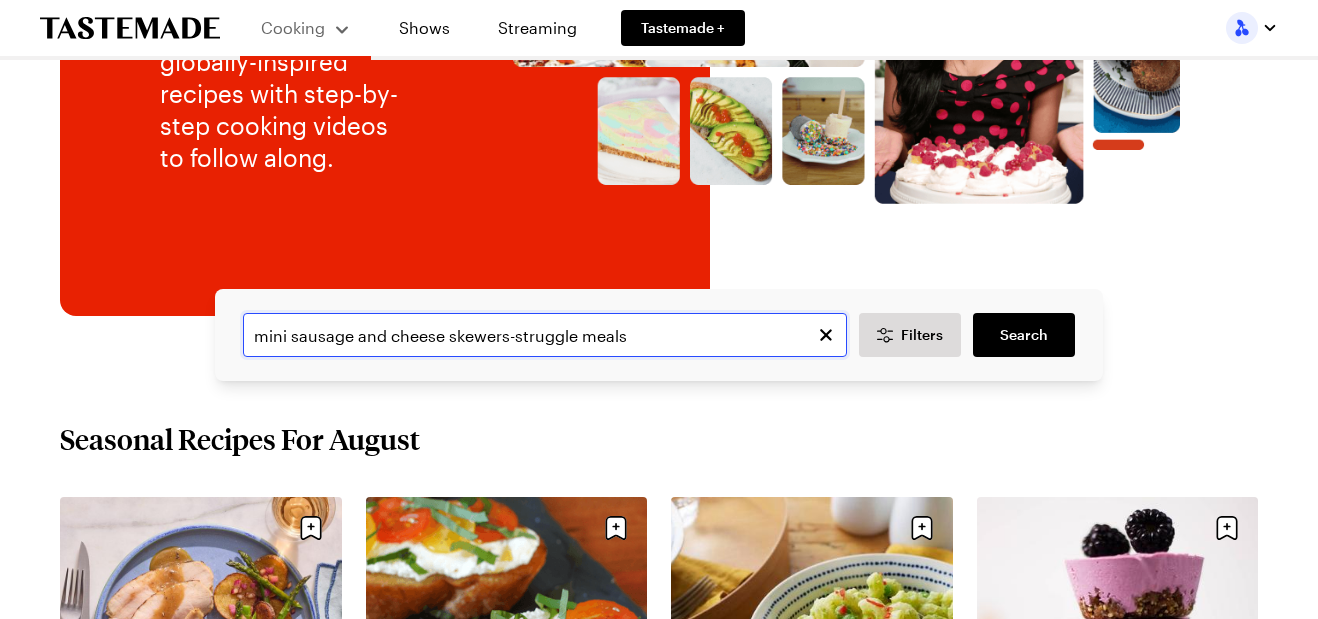 type on "mini sausage and cheese skewers-struggle meals" 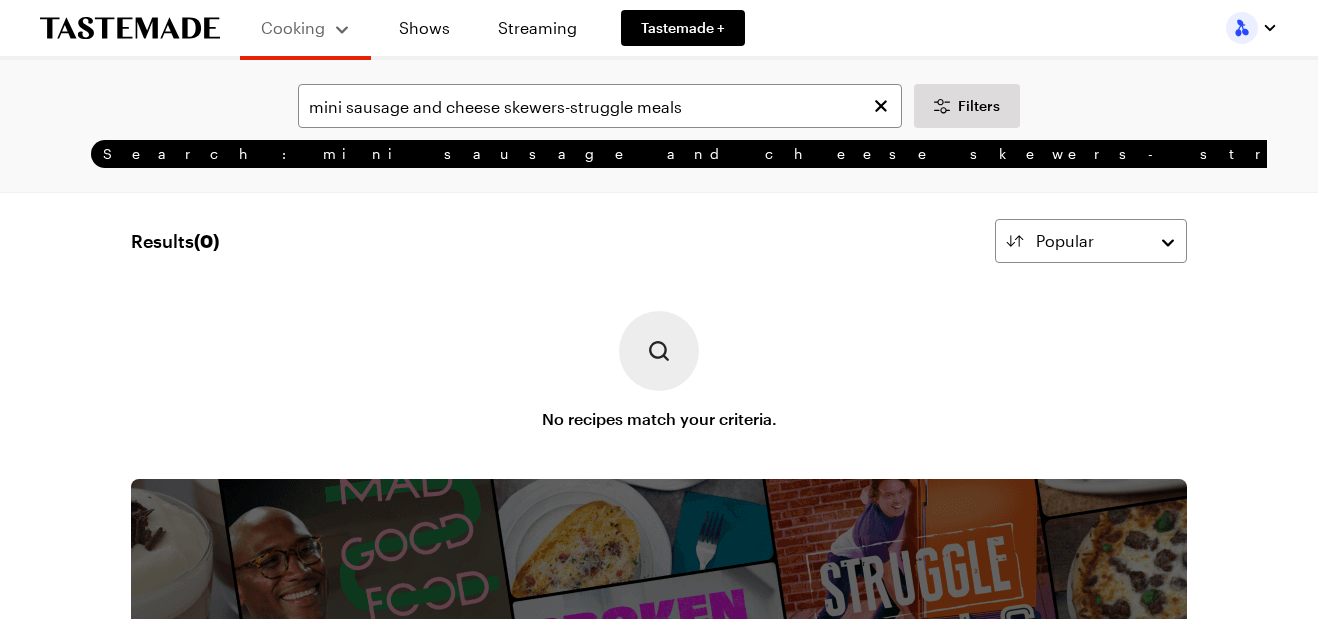 scroll, scrollTop: 0, scrollLeft: 0, axis: both 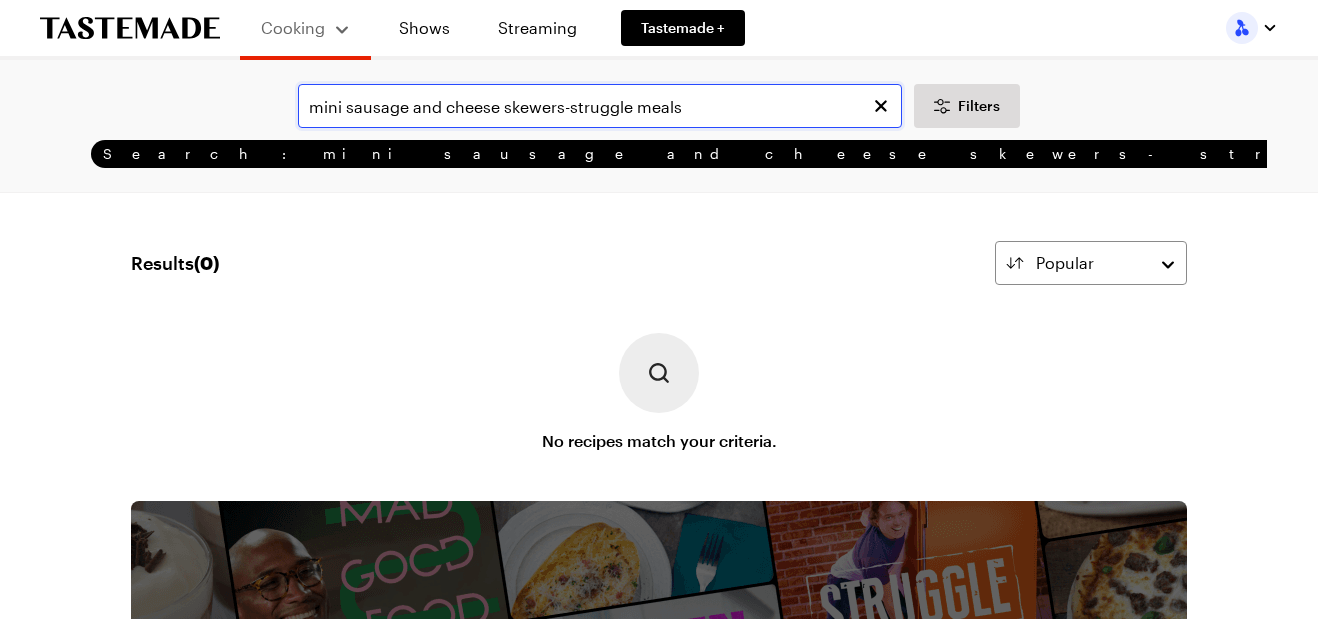 click on "mini sausage and cheese skewers-struggle meals" at bounding box center [600, 106] 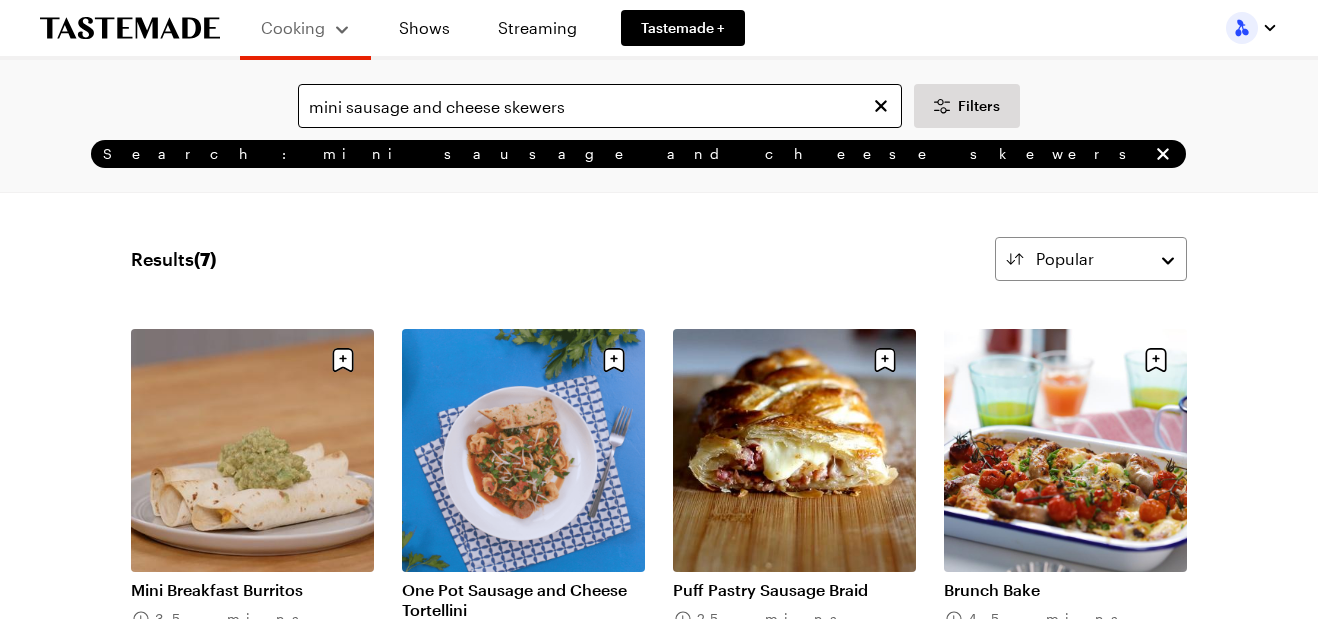 scroll, scrollTop: 0, scrollLeft: 0, axis: both 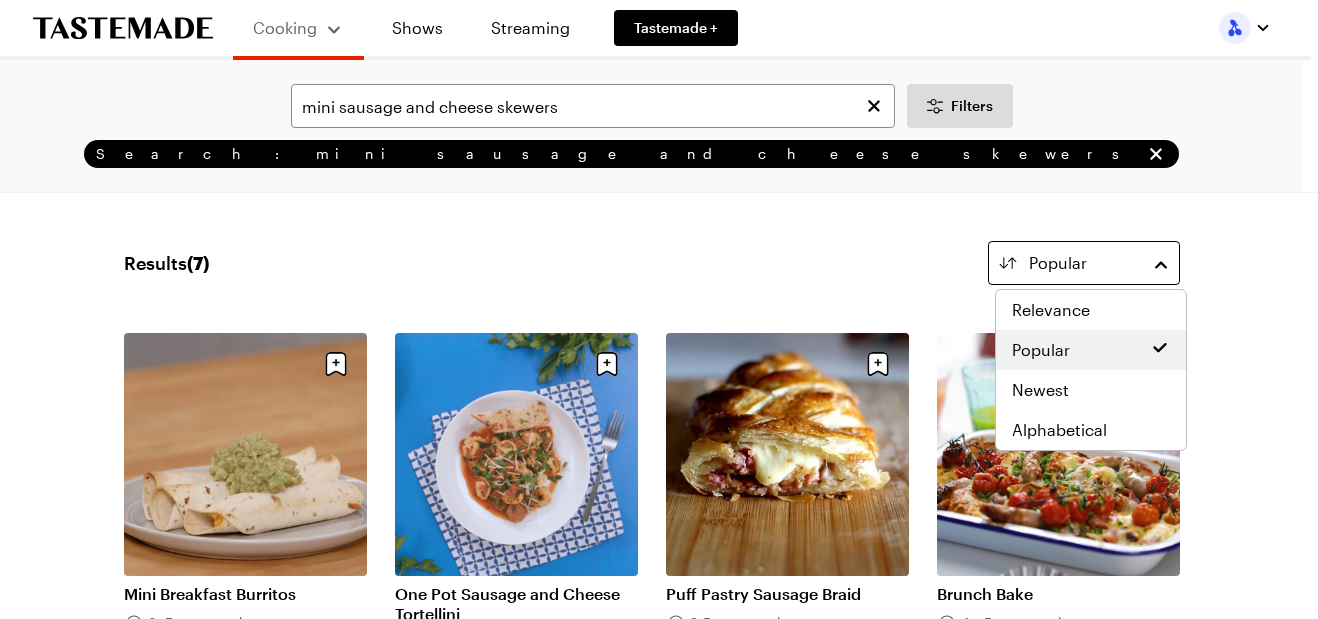 click on "Popular" at bounding box center (1084, 263) 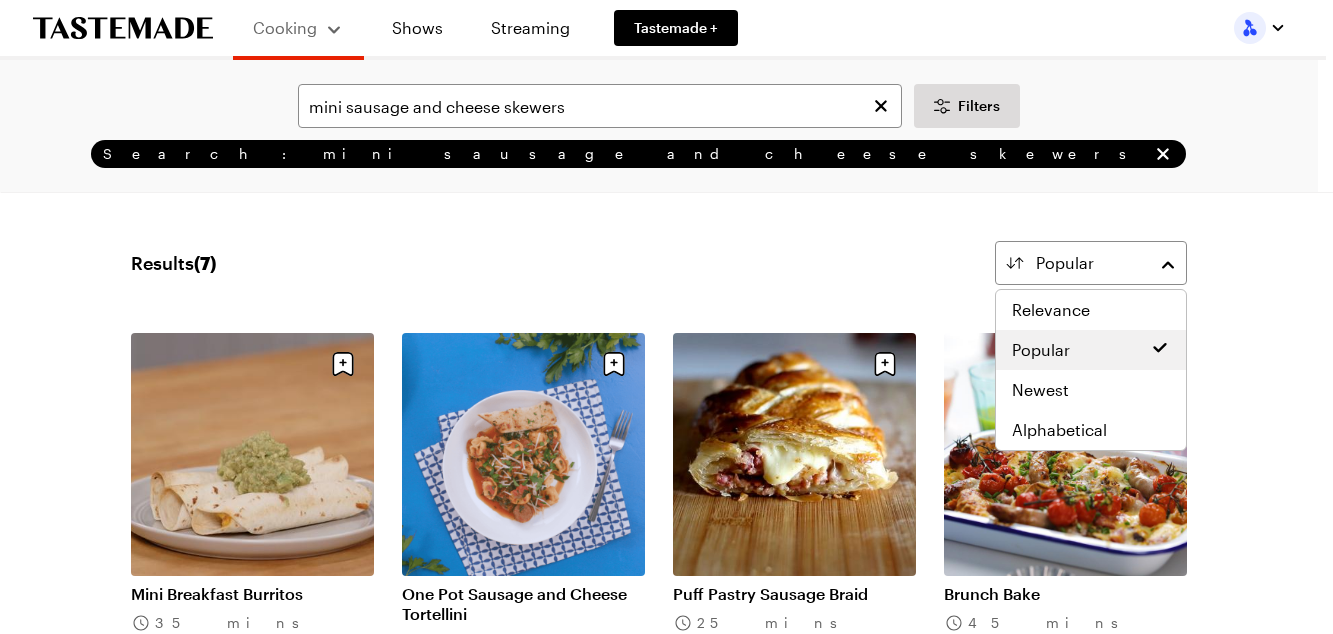 drag, startPoint x: 1170, startPoint y: 267, endPoint x: 1215, endPoint y: 200, distance: 80.70936 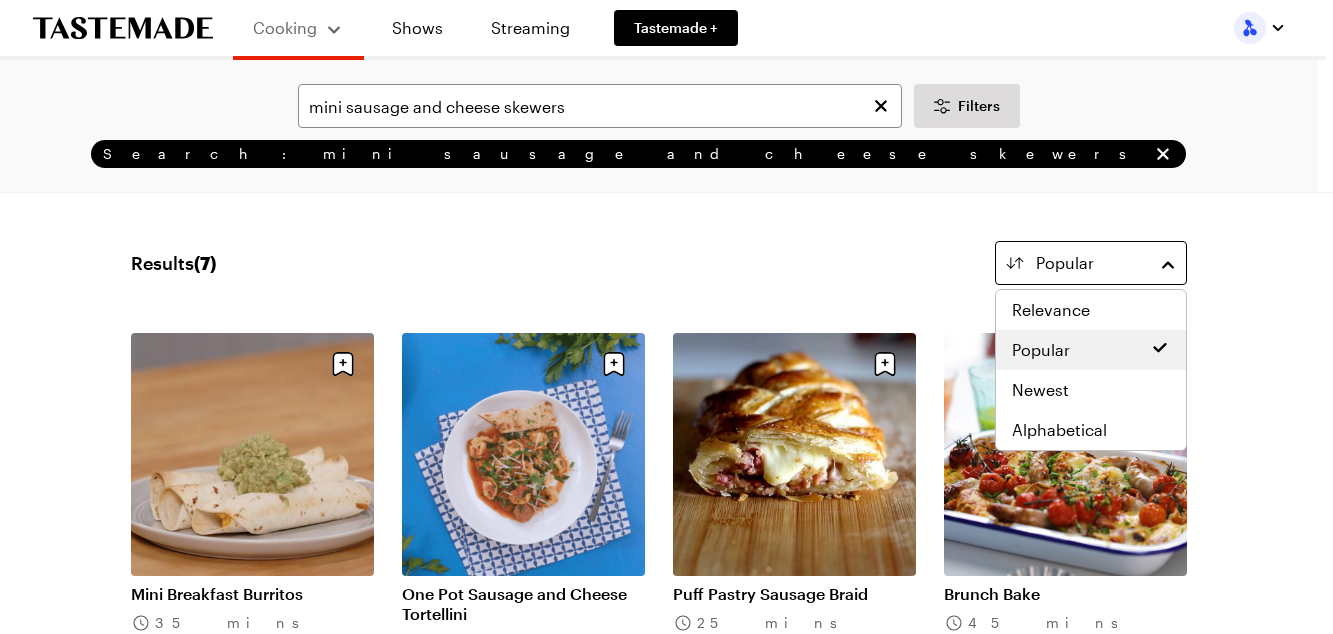 click on "Popular" at bounding box center (1091, 263) 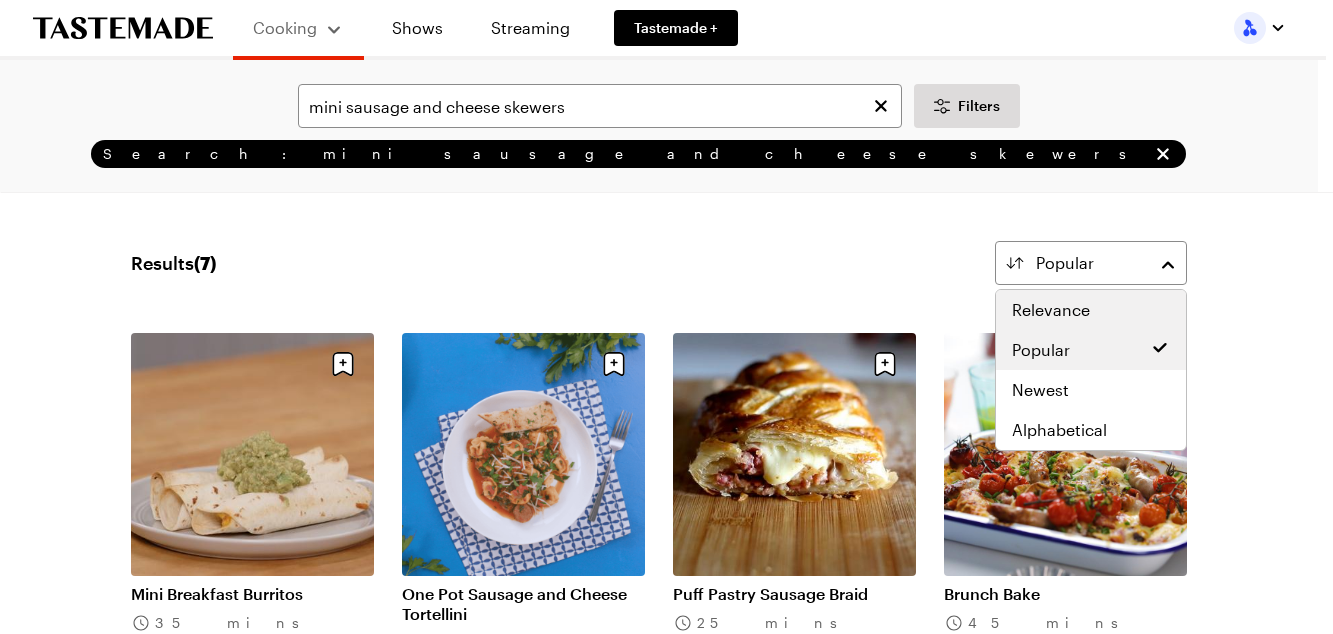 click on "Relevance" at bounding box center [1091, 310] 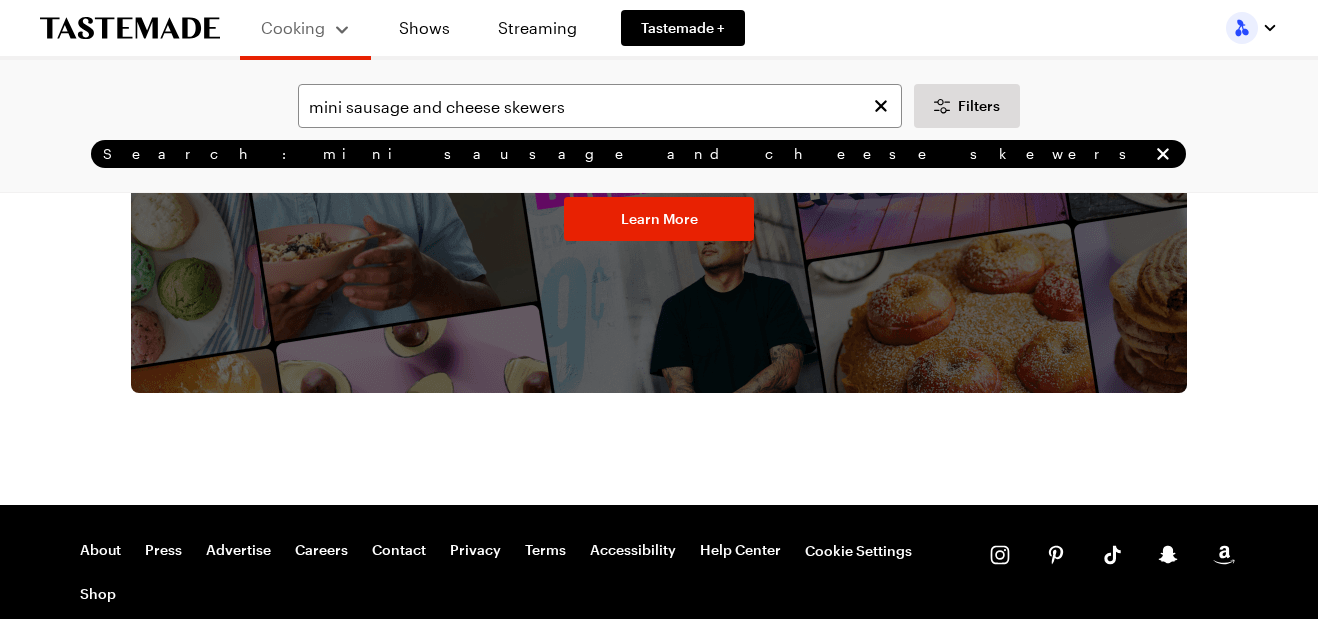 scroll, scrollTop: 1258, scrollLeft: 0, axis: vertical 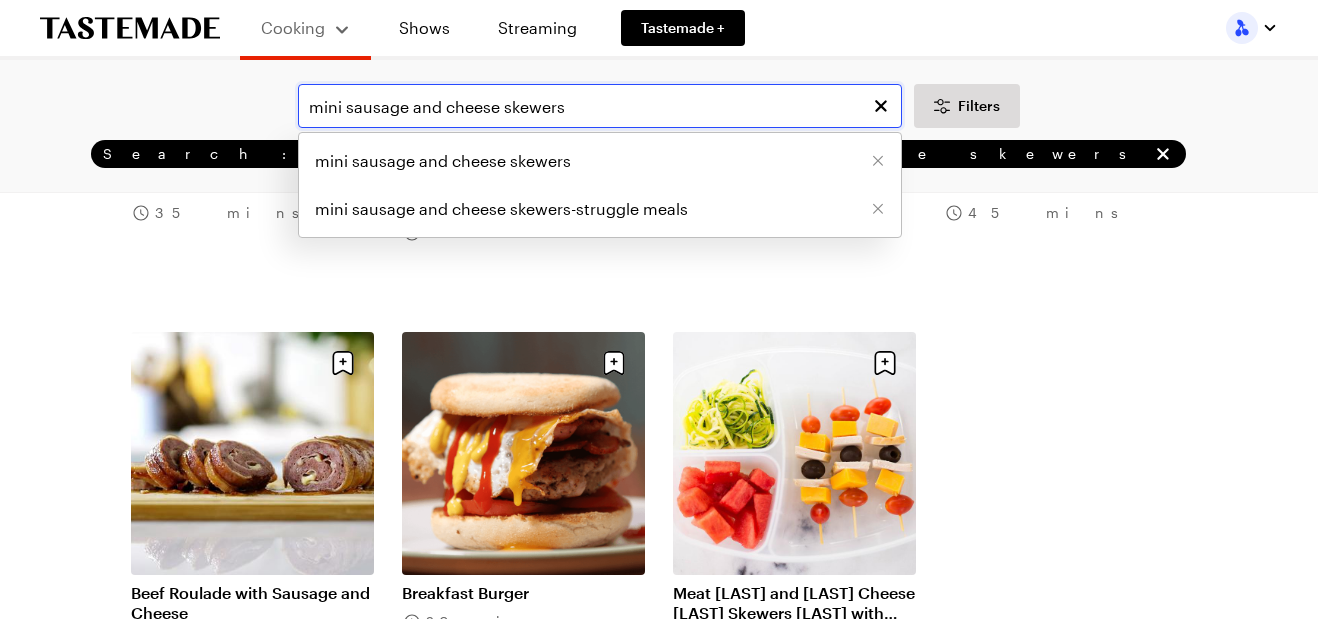 click on "mini sausage and cheese skewers" at bounding box center [600, 106] 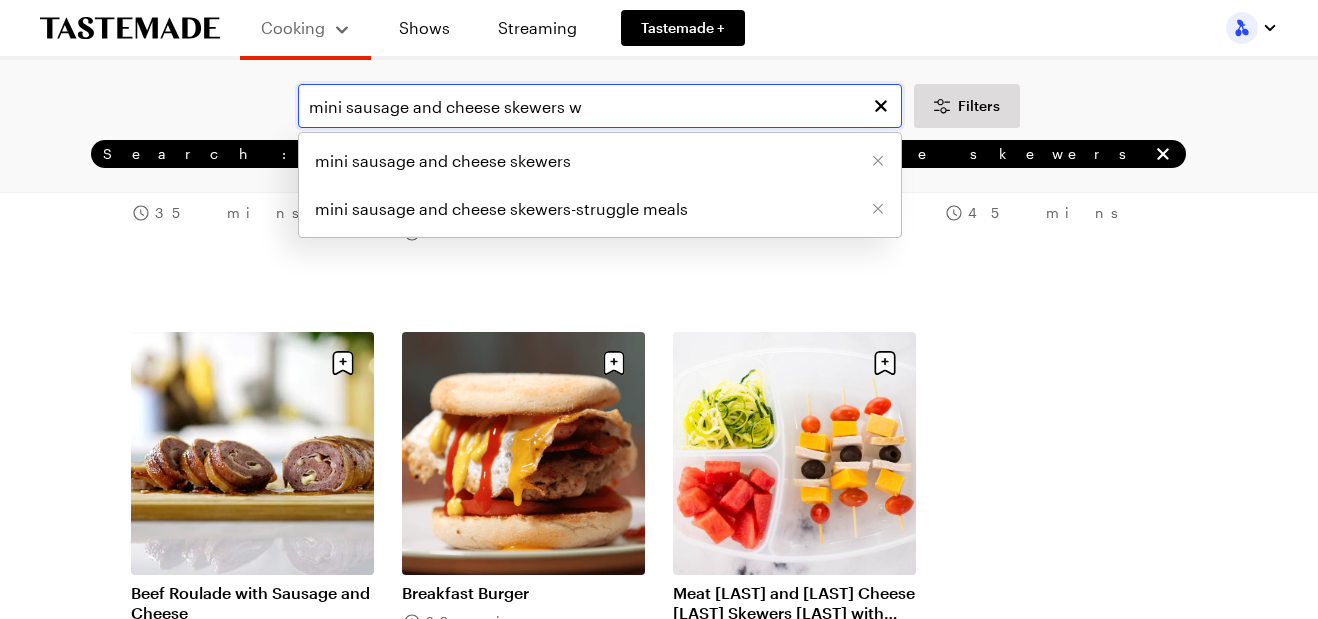 scroll, scrollTop: 0, scrollLeft: 0, axis: both 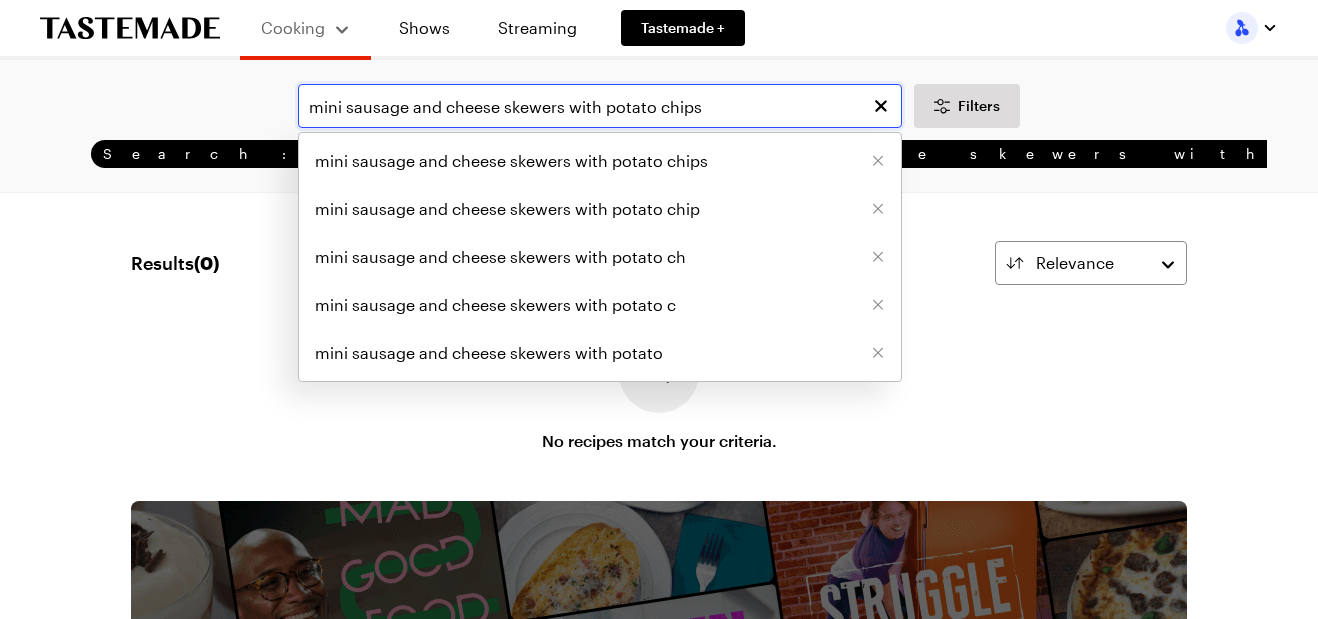 click on "mini sausage and cheese skewers with potato chips" at bounding box center [600, 106] 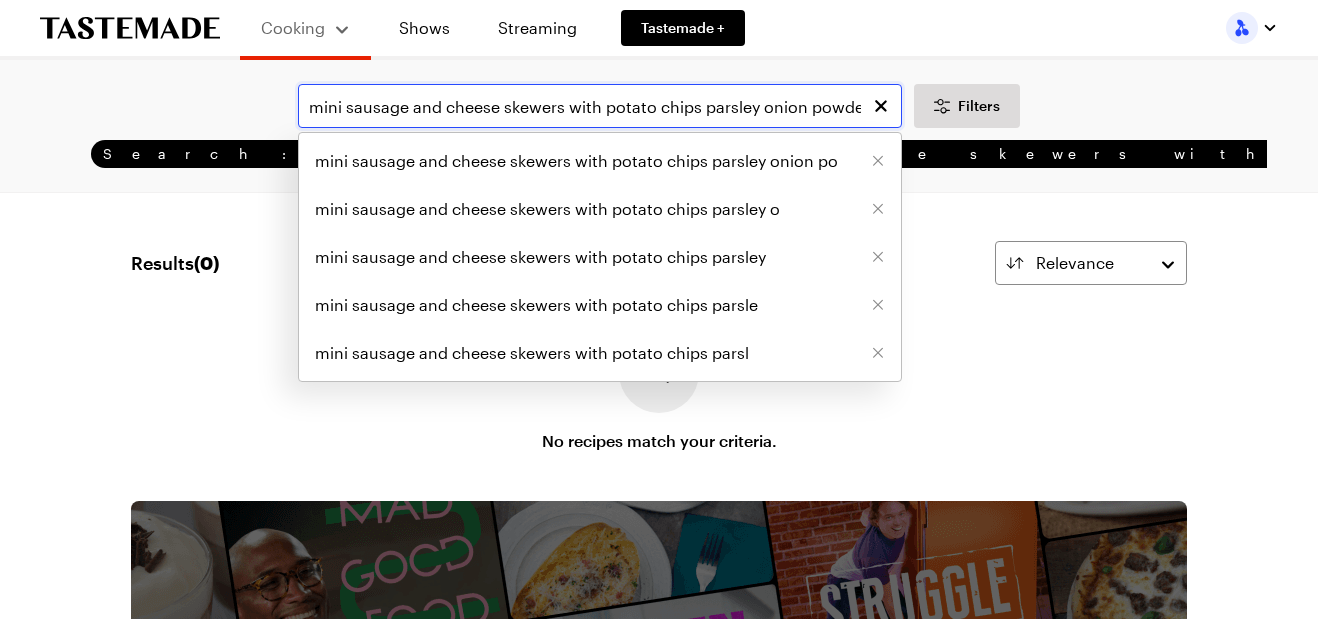 scroll, scrollTop: 0, scrollLeft: 1, axis: horizontal 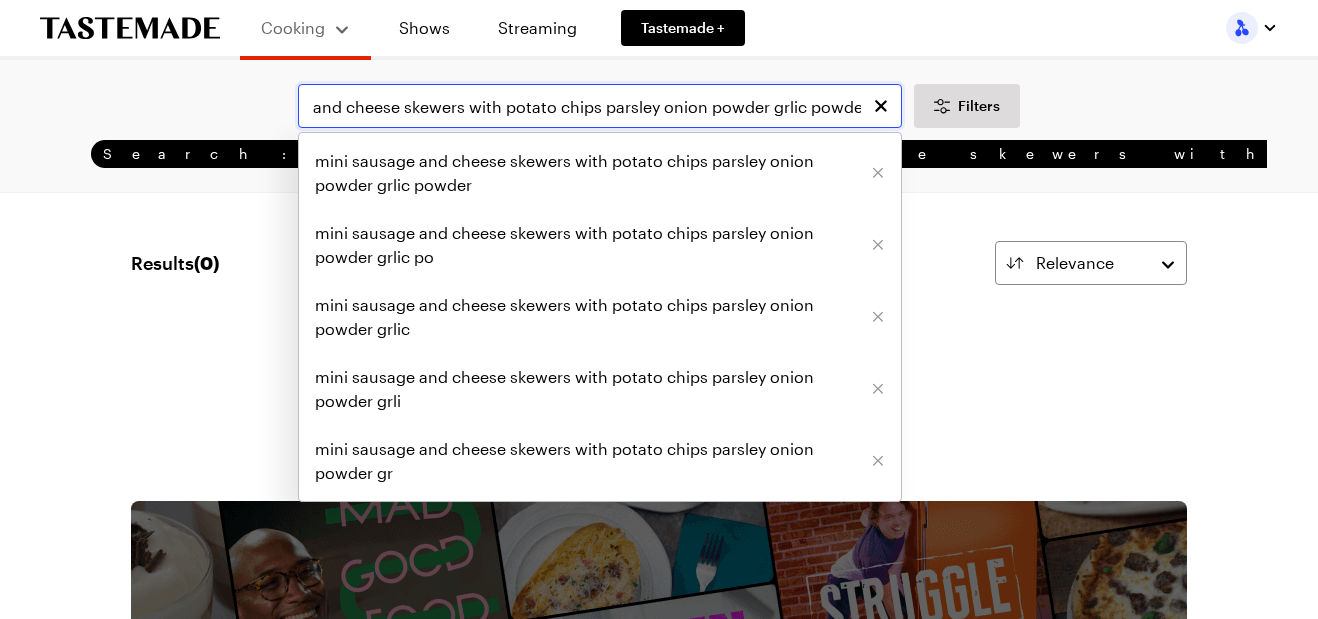 type on "mini sausage and cheese skewers with potato chips parsley onion powder grlic powder" 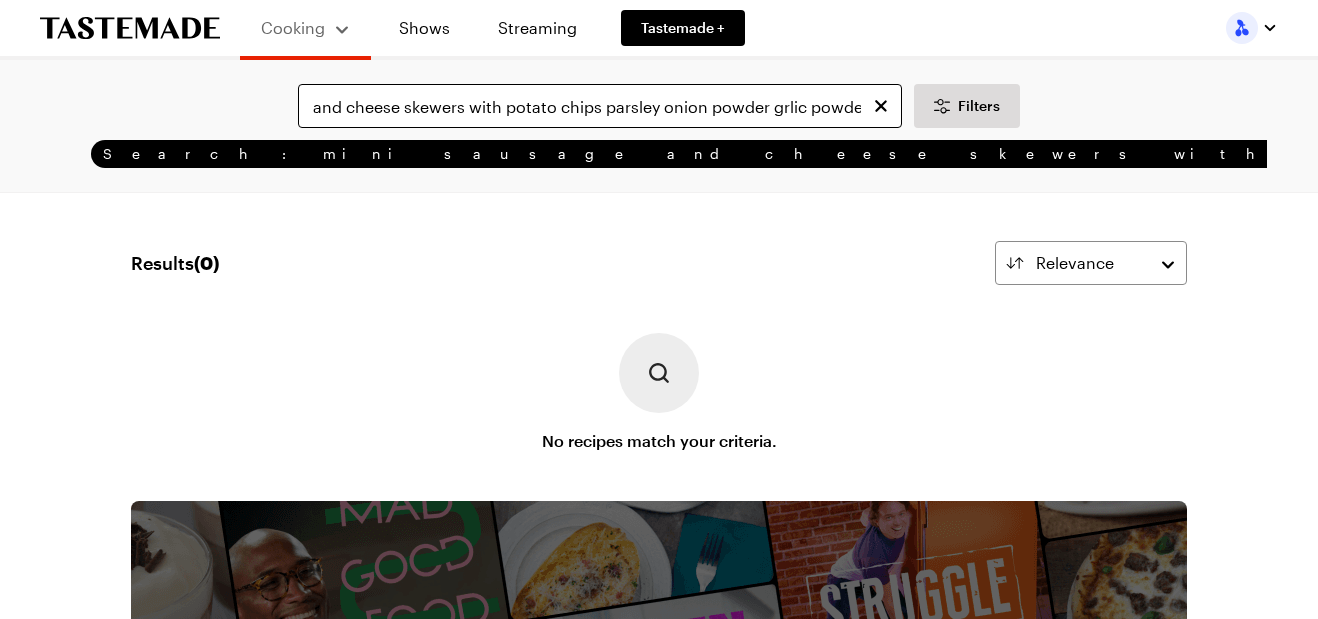 scroll, scrollTop: 0, scrollLeft: 0, axis: both 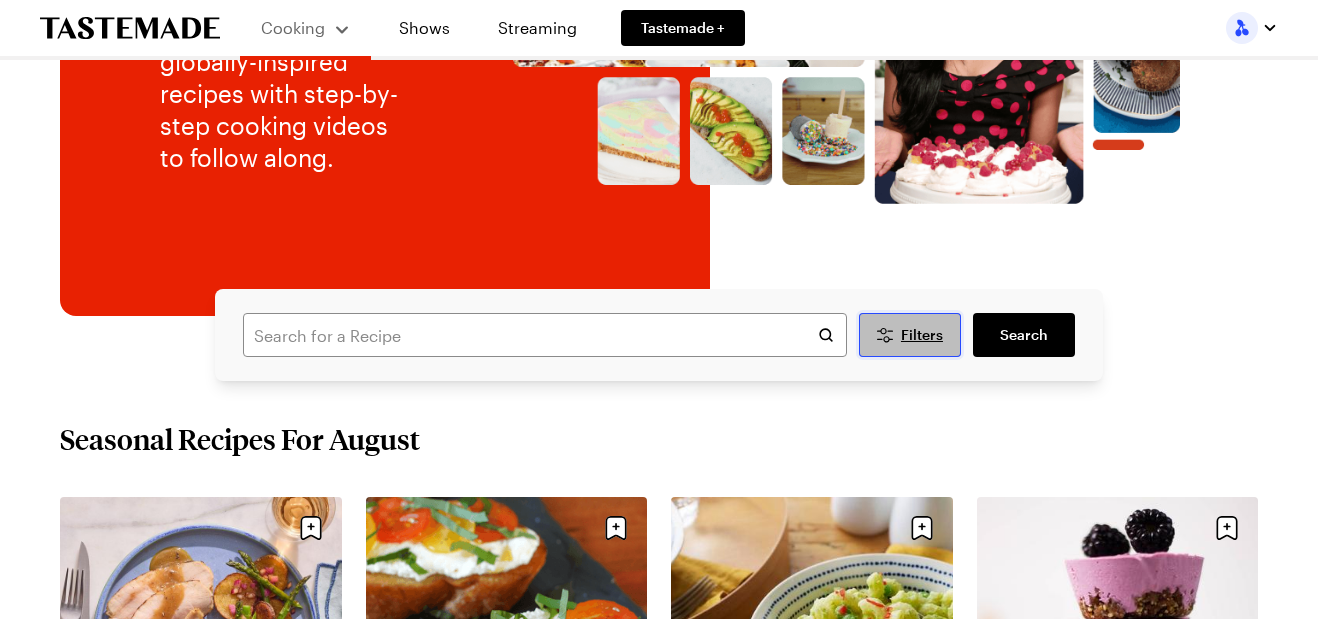 click on "Filters" at bounding box center (922, 335) 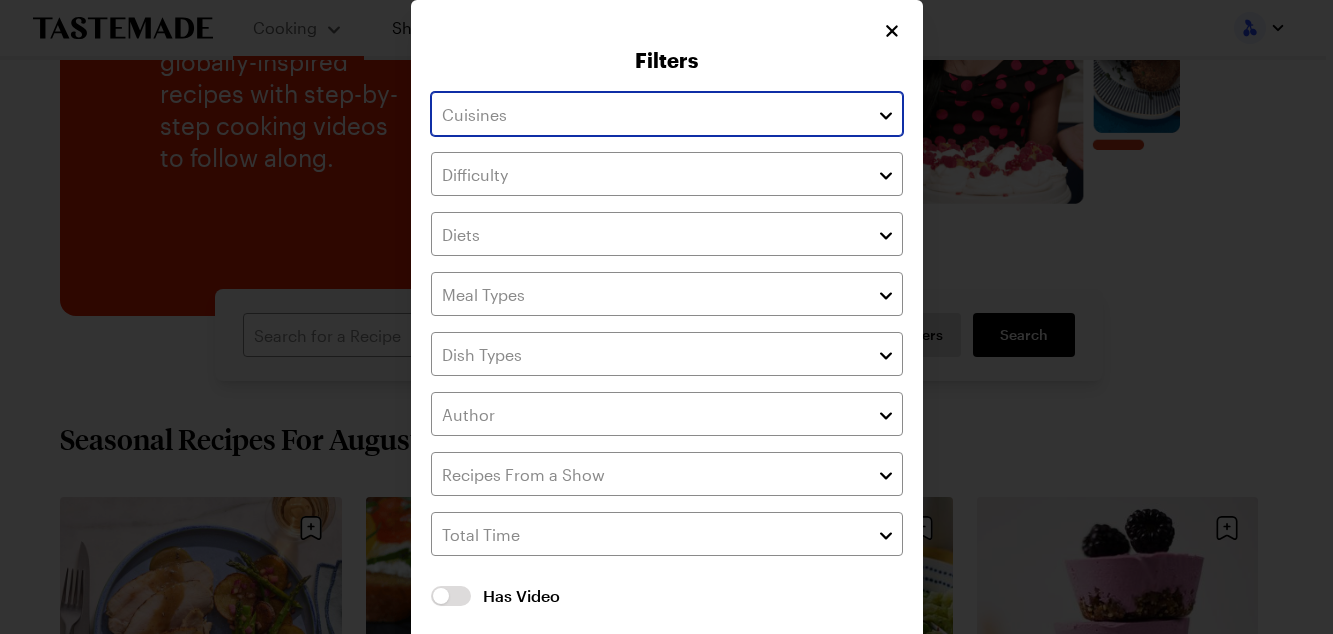 click at bounding box center [886, 114] 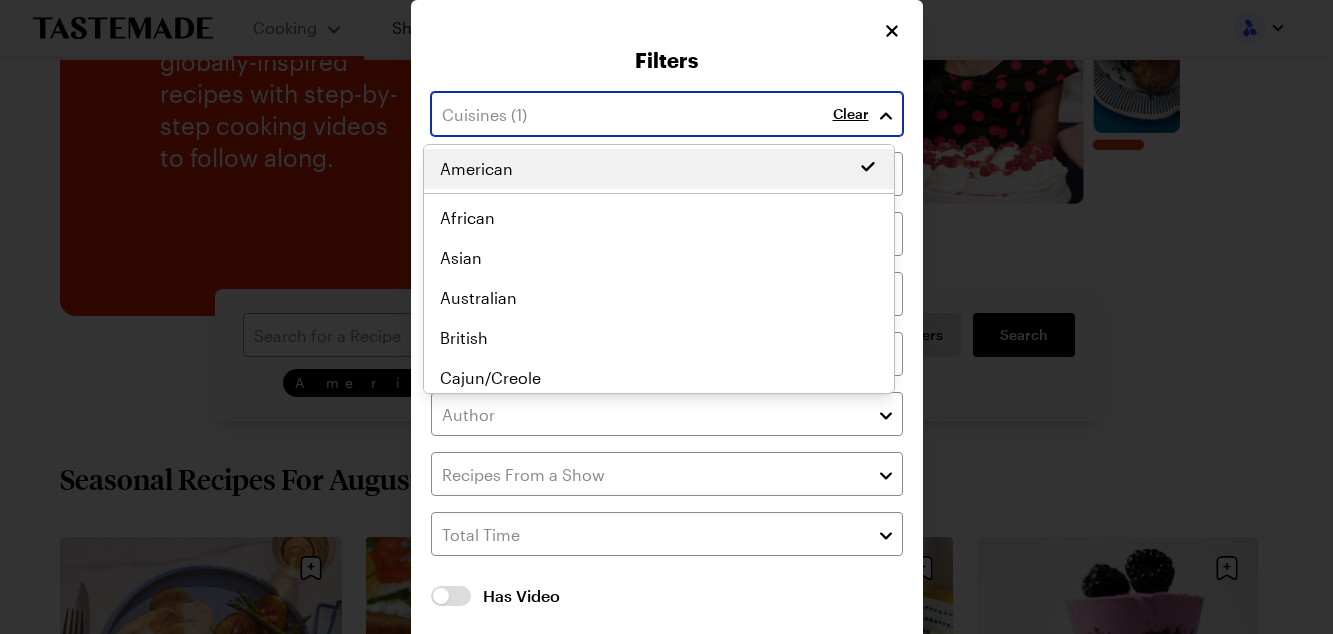 click on "American African American Asian Australian British Cajun/Creole Canadian Caribbean Central American Chinese Eastern European European French German Greek Hawaiian Indian Irish Italian Japanese Jewish Korean Mediterranean Mexican Middle Eastern Polynesian South American South Asian Southeast Asian Southern Southwestern Thai" at bounding box center (659, 269) 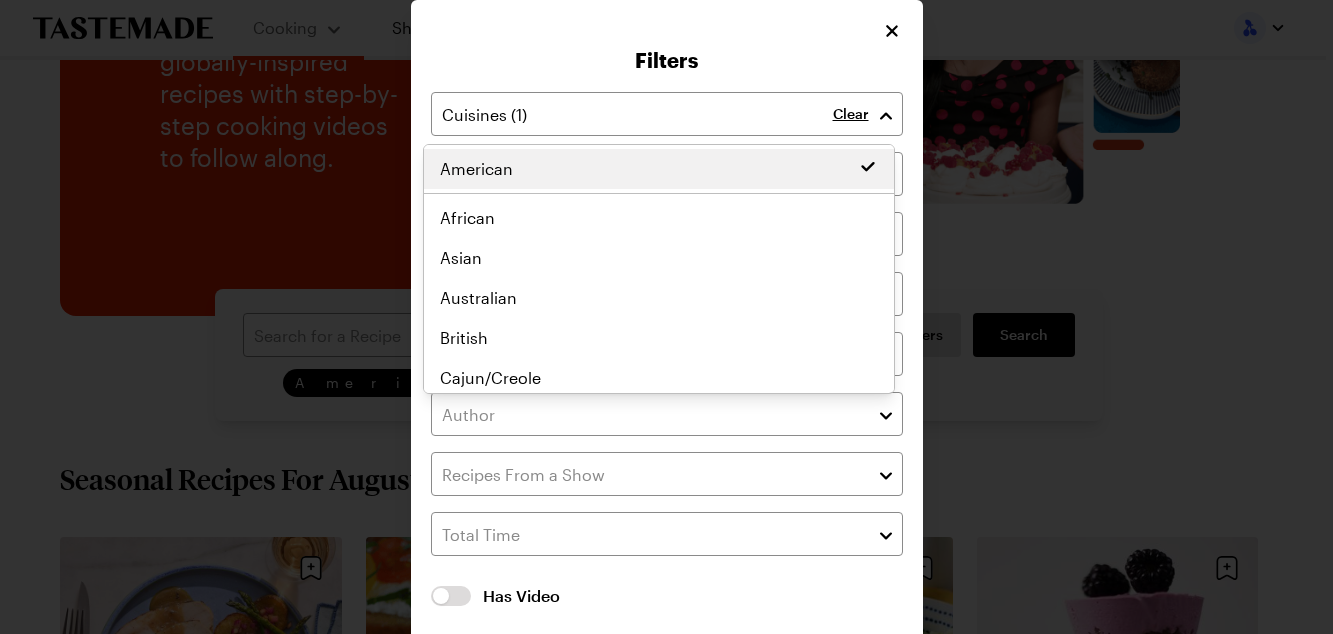 click on "Filters Clear Has Video Has Video Clear All Filters Apply Filters" at bounding box center (667, 356) 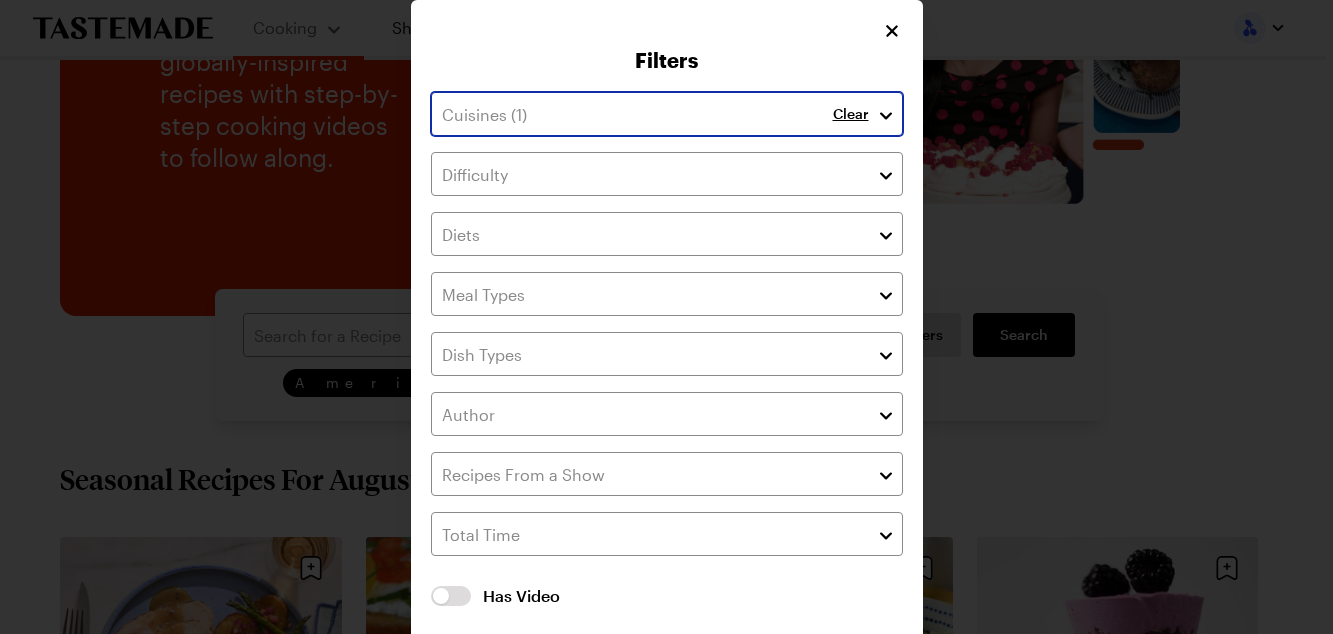 click at bounding box center [886, 114] 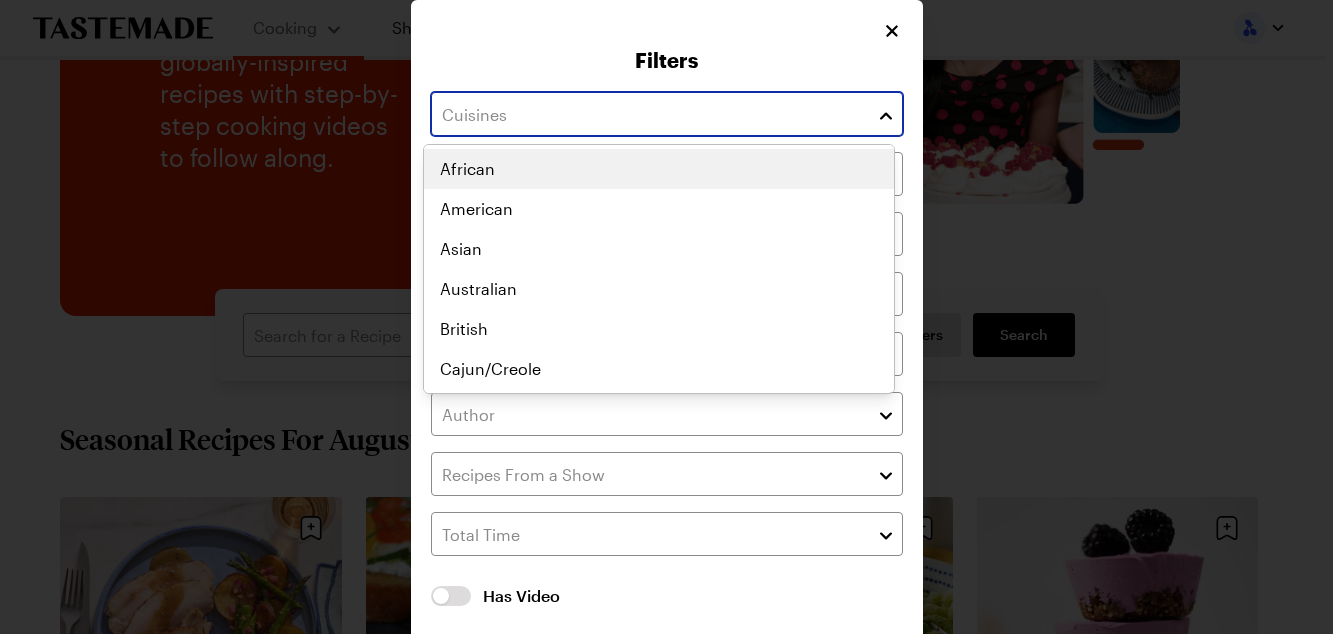 click on "African American Asian Australian British Cajun/Creole Canadian Caribbean Central American Chinese Eastern European European French German Greek Hawaiian Indian Irish Italian Japanese Jewish Korean Mediterranean Mexican Middle Eastern Polynesian South American South Asian Southeast Asian Southern Southwestern Thai" at bounding box center (659, 269) 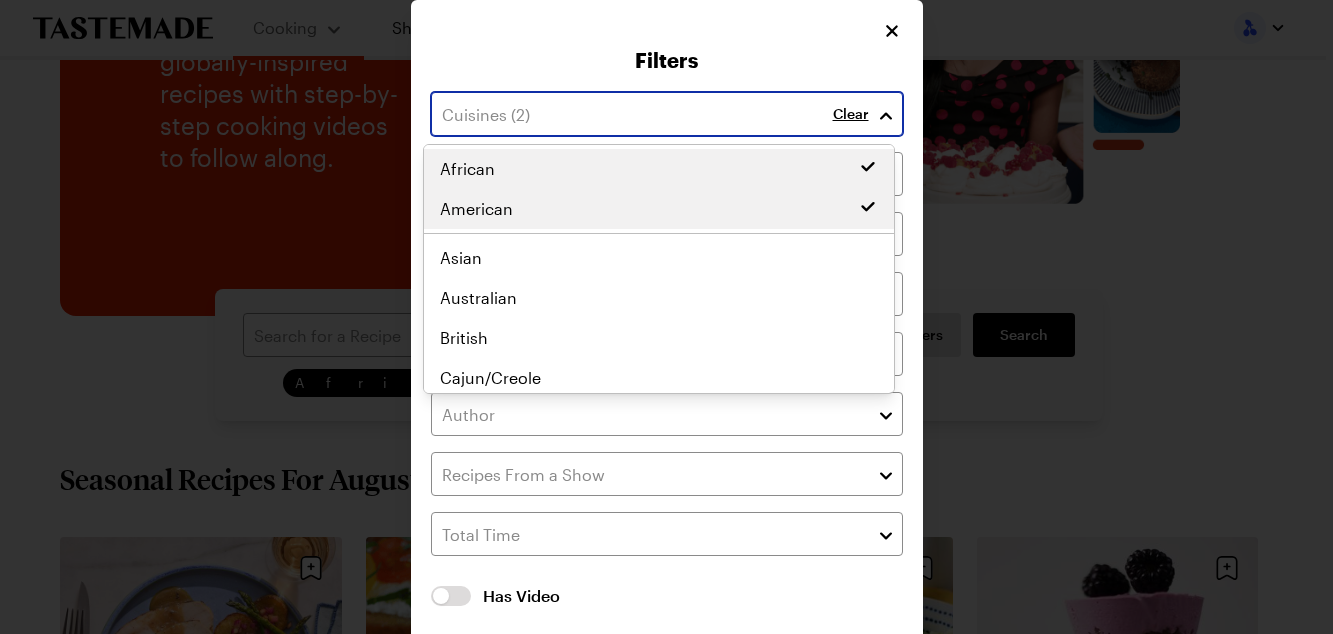 click on "African American African American Asian Australian British Cajun/Creole Canadian Caribbean Central American Chinese Eastern European European French German Greek Hawaiian Indian Irish Italian Japanese Jewish Korean Mediterranean Mexican Middle Eastern Polynesian South American South Asian Southeast Asian Southern Southwestern Thai" at bounding box center [659, 269] 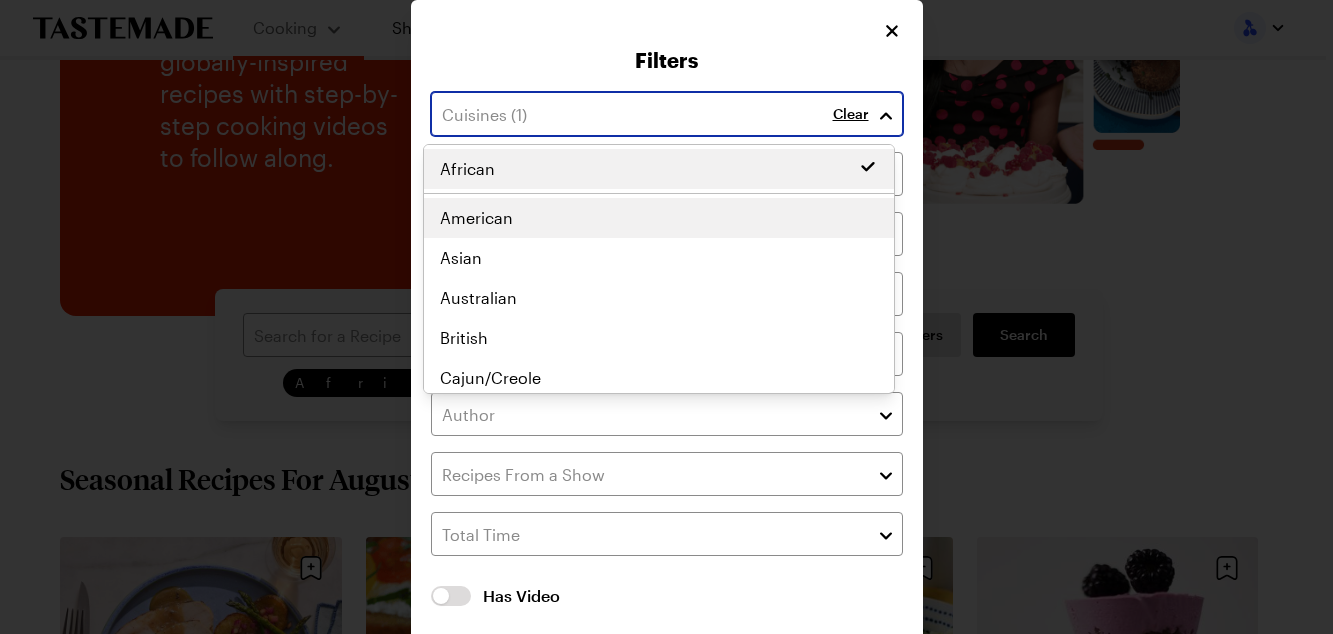 click on "African African American Asian Australian British Cajun/Creole Canadian Caribbean Central American Chinese Eastern European European French German Greek Hawaiian Indian Irish Italian Japanese Jewish Korean Mediterranean Mexican Middle Eastern Polynesian South American South Asian Southeast Asian Southern Southwestern Thai" at bounding box center [659, 269] 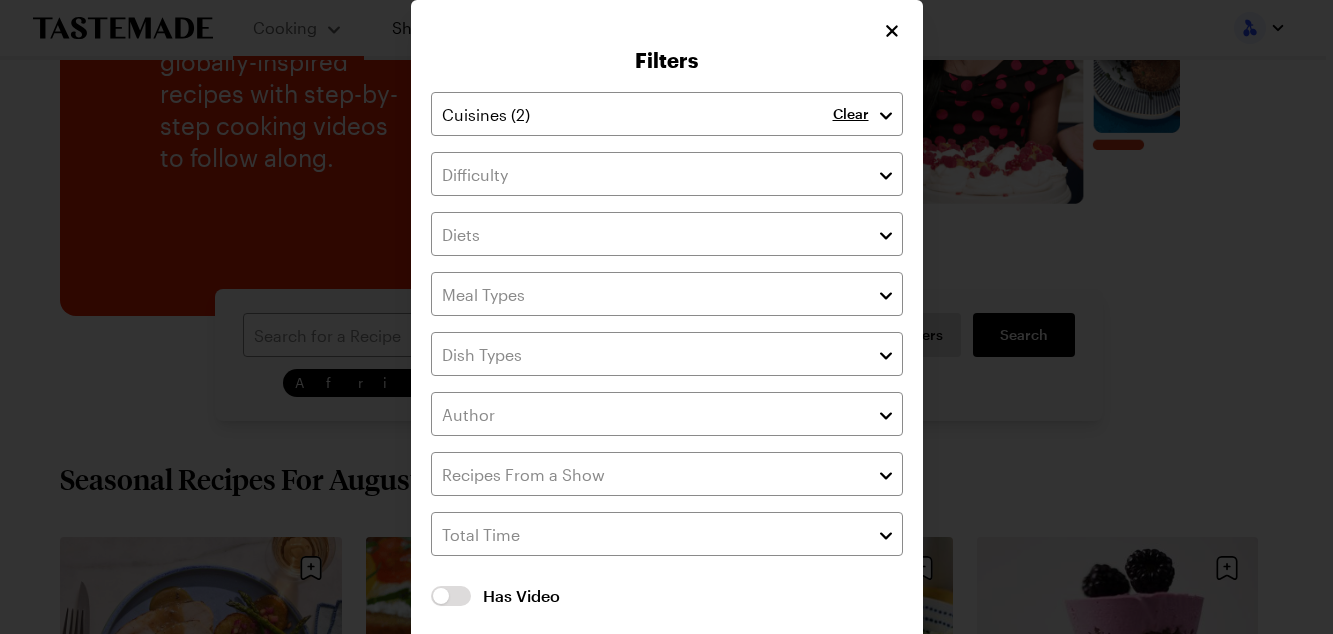 click on "Filters Clear Has Video Has Video Clear All Filters Apply Filters" at bounding box center [667, 356] 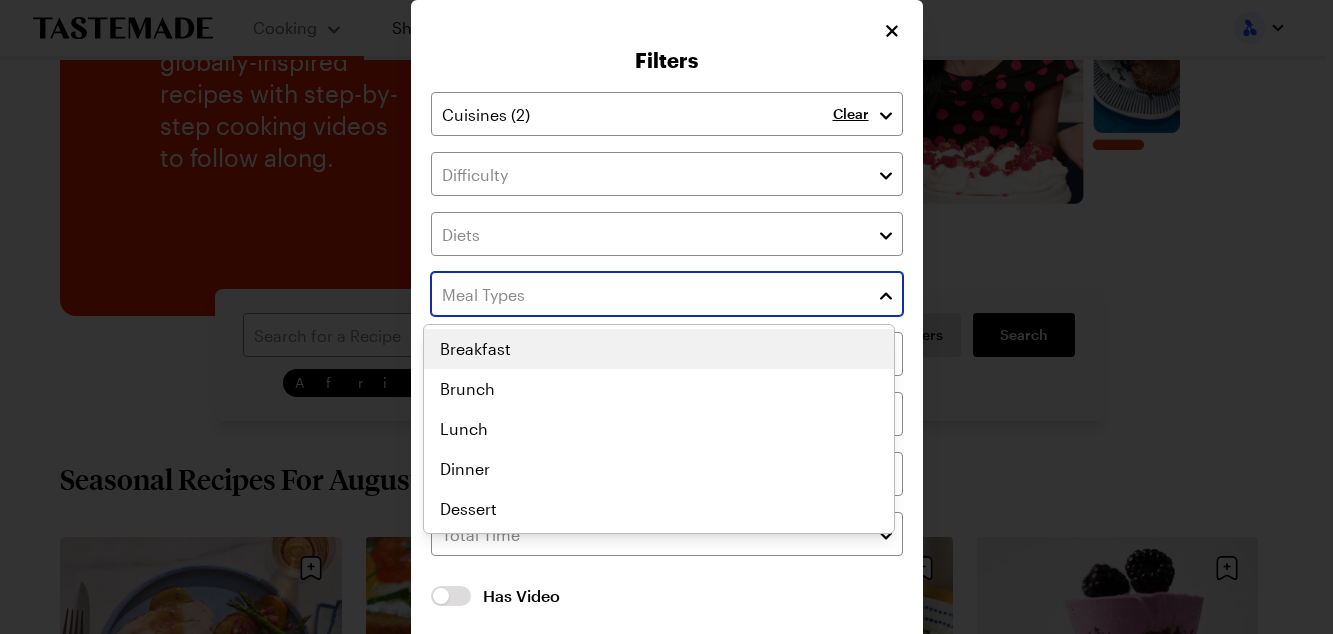click at bounding box center (886, 294) 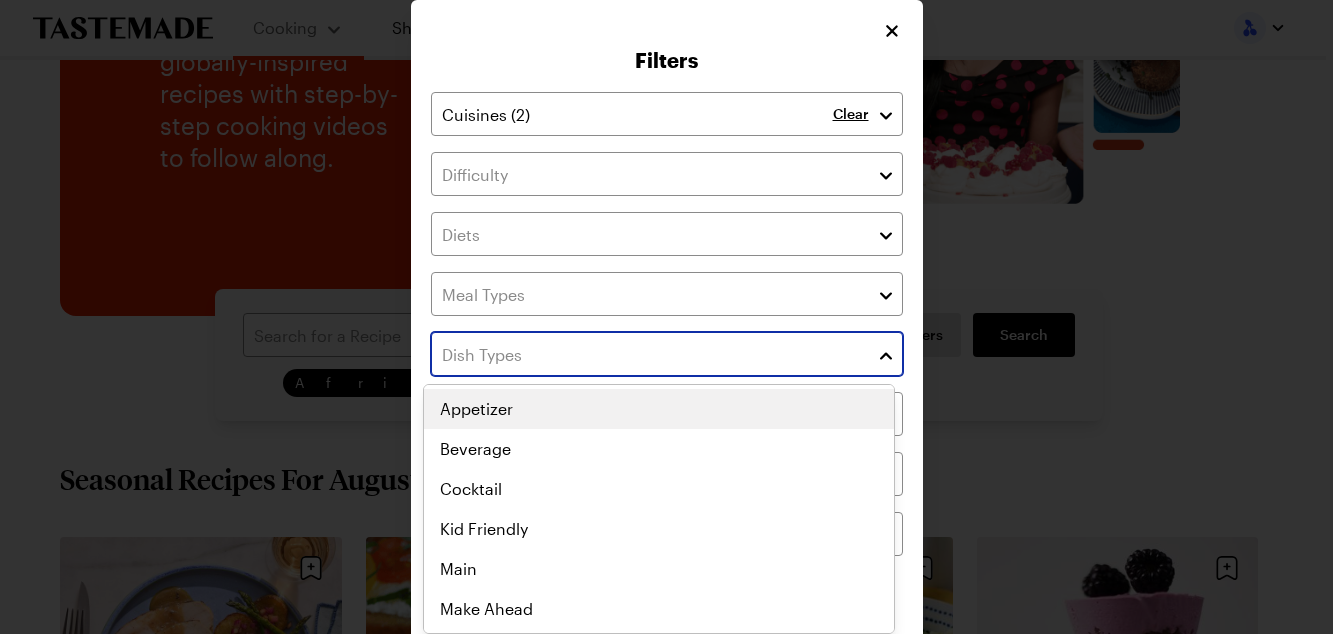 click at bounding box center (886, 354) 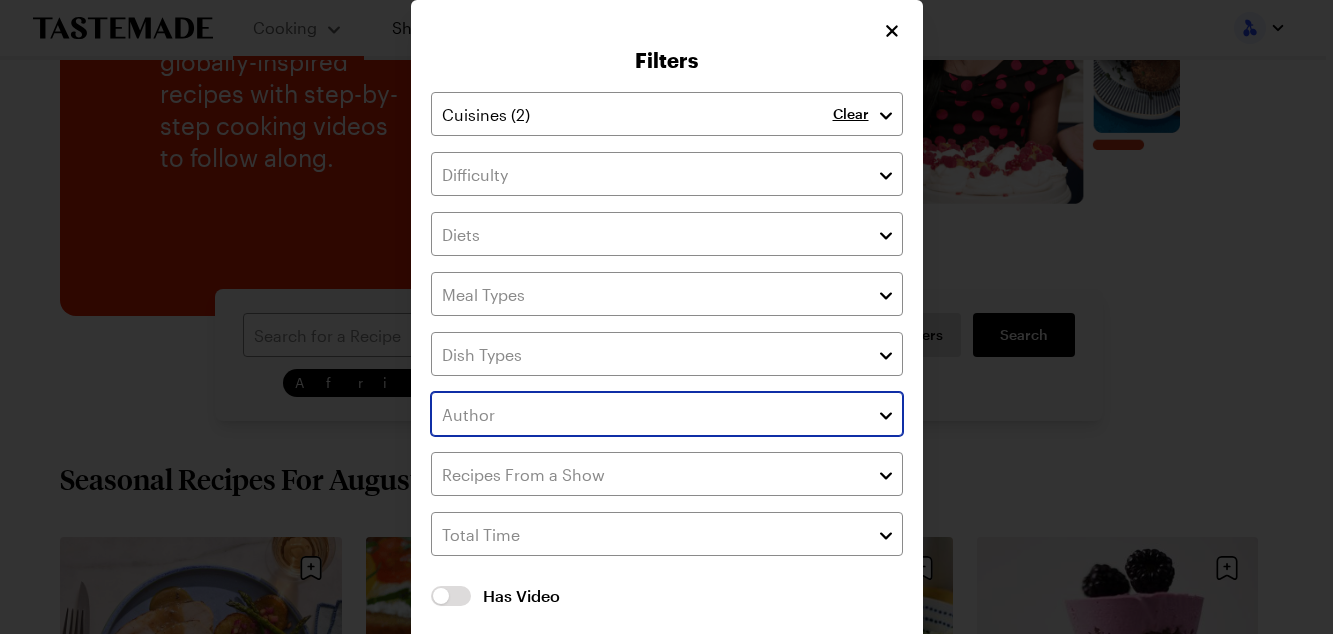 click at bounding box center (886, 414) 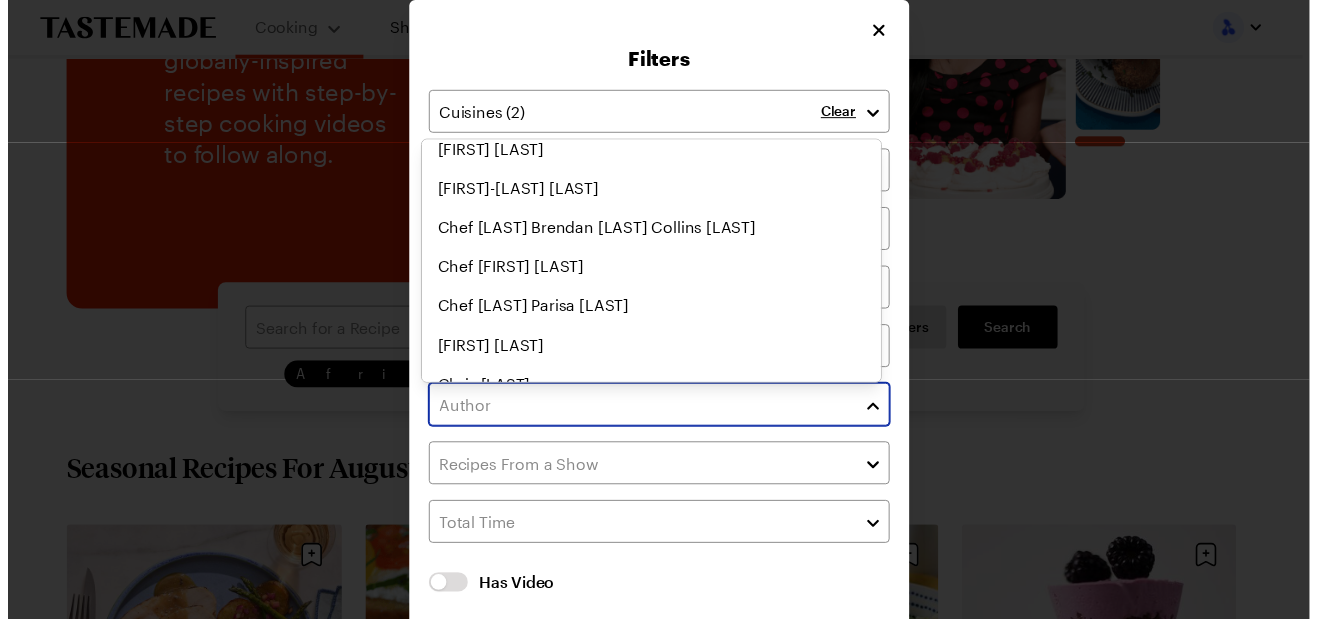 scroll, scrollTop: 1614, scrollLeft: 0, axis: vertical 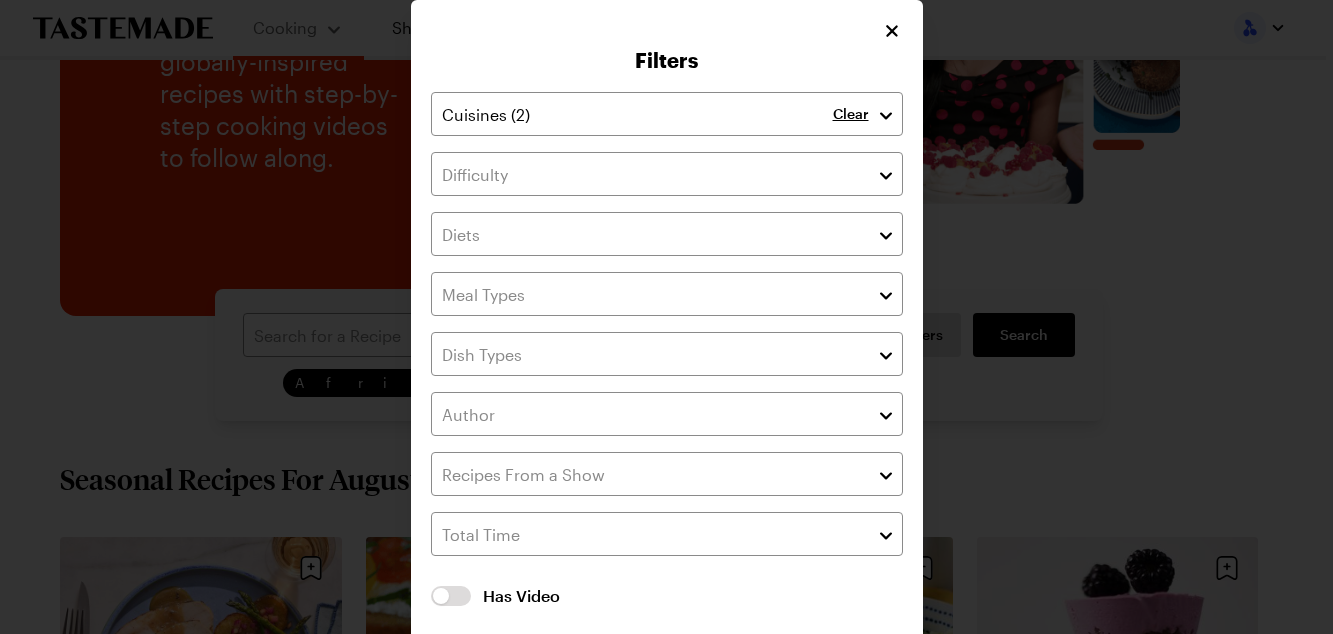 click on "Filters Clear Has Video Has Video Clear All Filters Apply Filters" at bounding box center (666, 356) 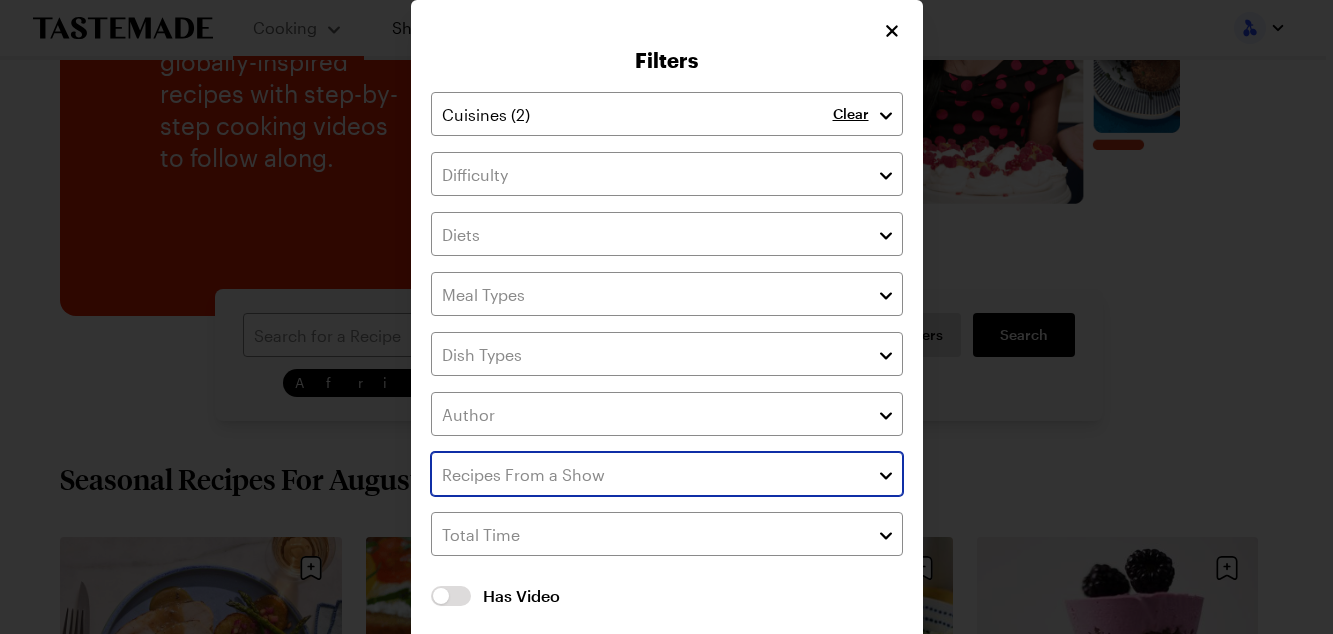 click at bounding box center (886, 474) 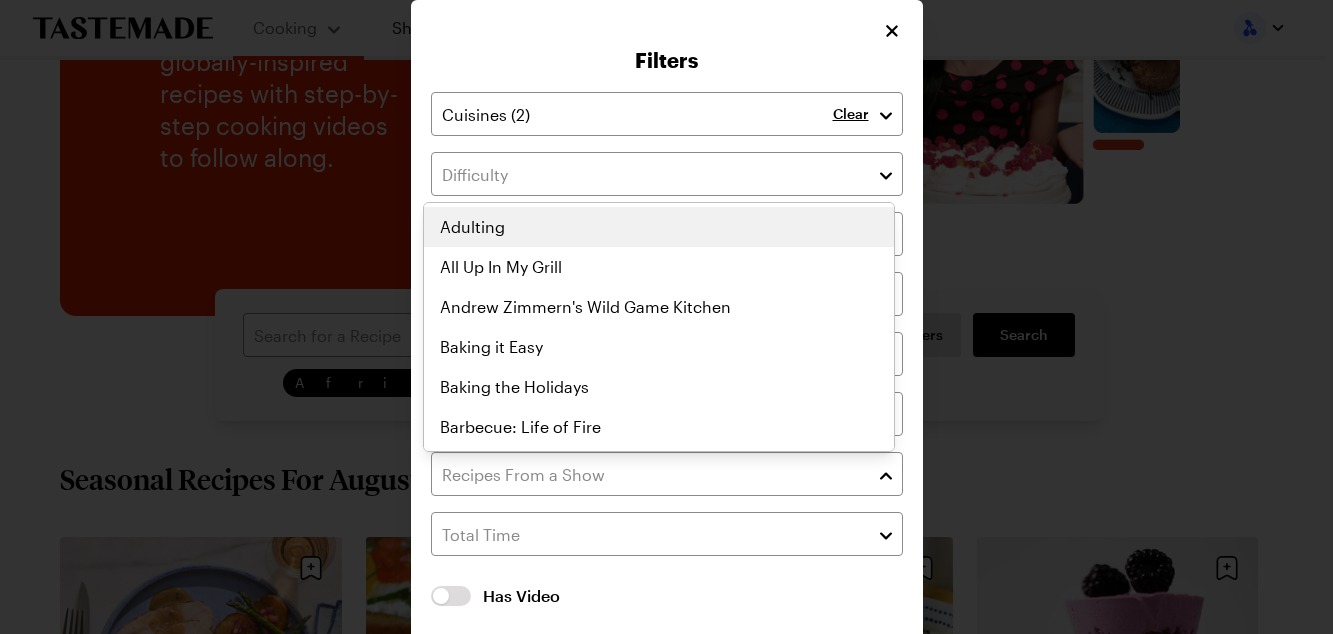 click on "Filters Clear Has Video Has Video Clear All Filters Apply Filters" at bounding box center [666, 356] 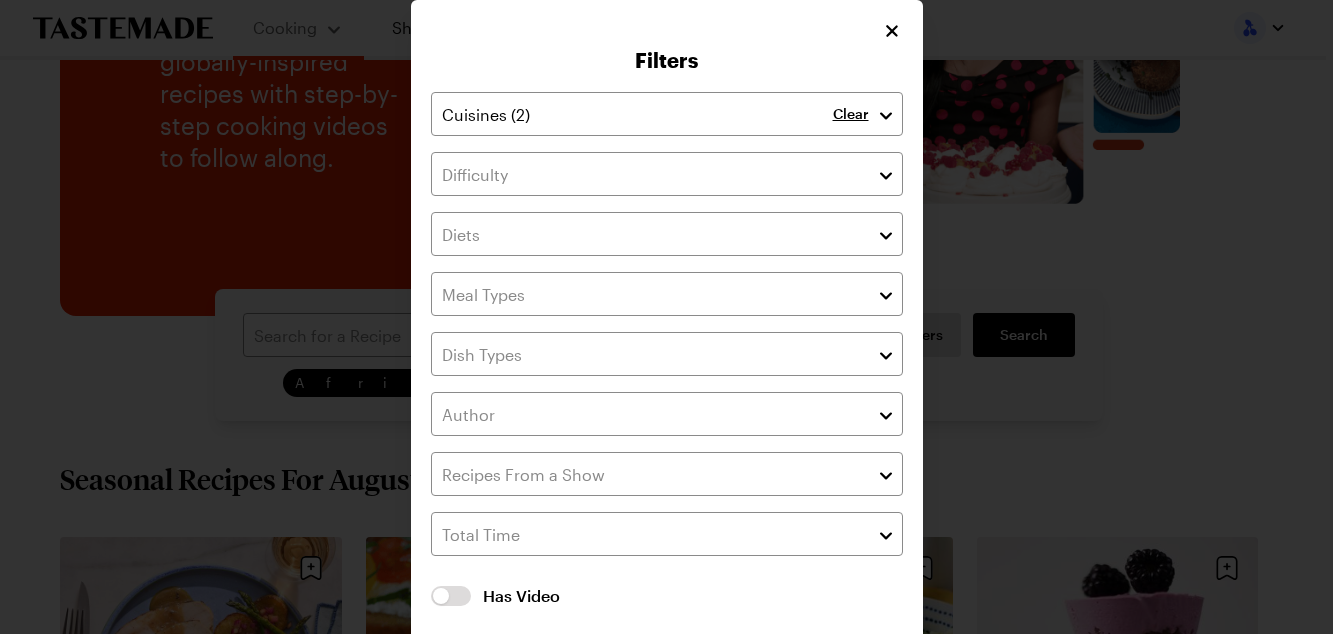 click on "Filters Clear Has Video Has Video Clear All Filters Apply Filters" at bounding box center (667, 356) 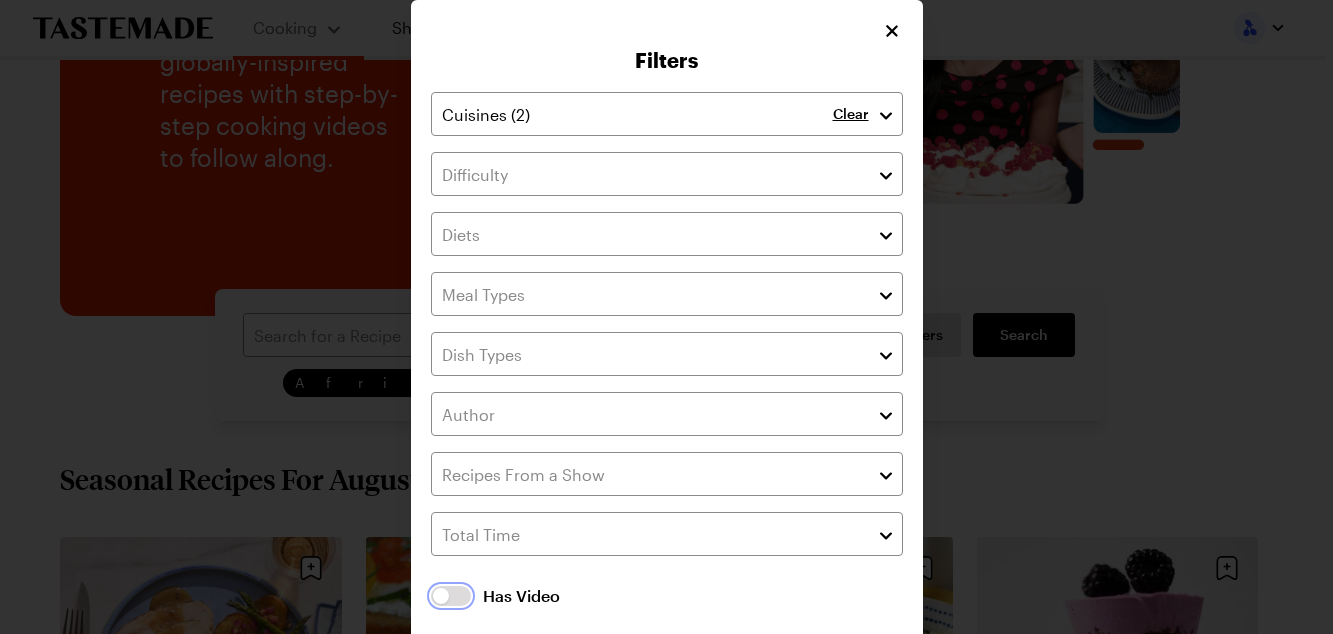 click at bounding box center [451, 596] 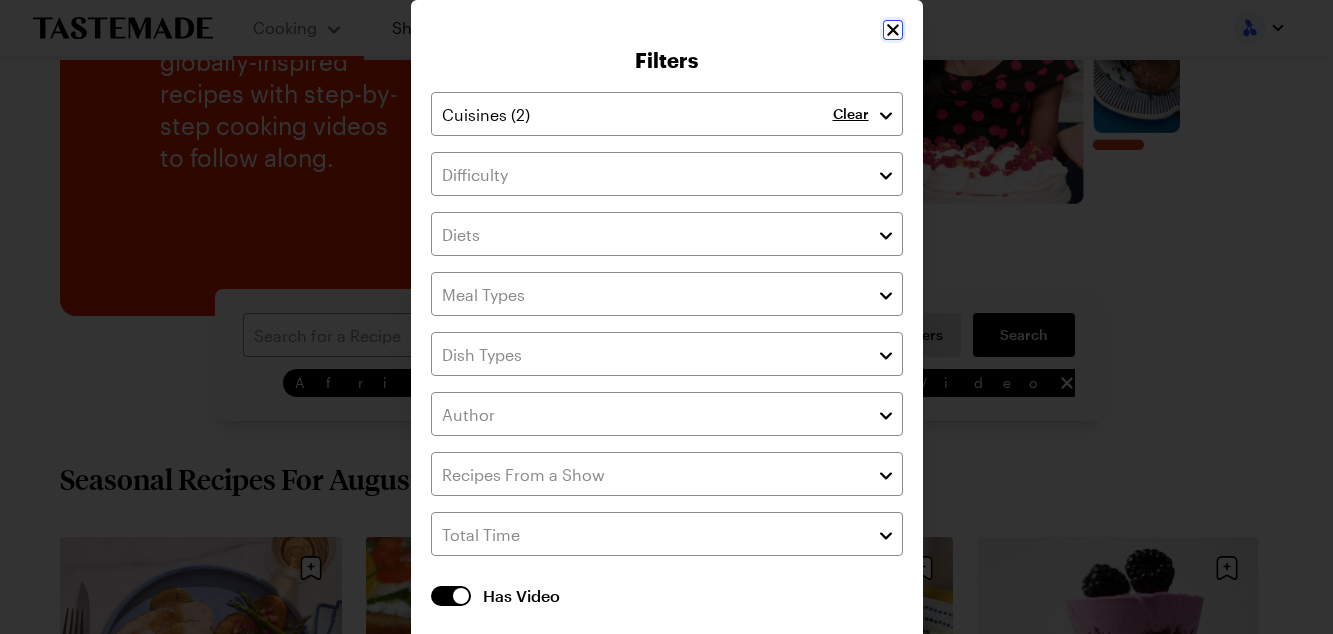 click 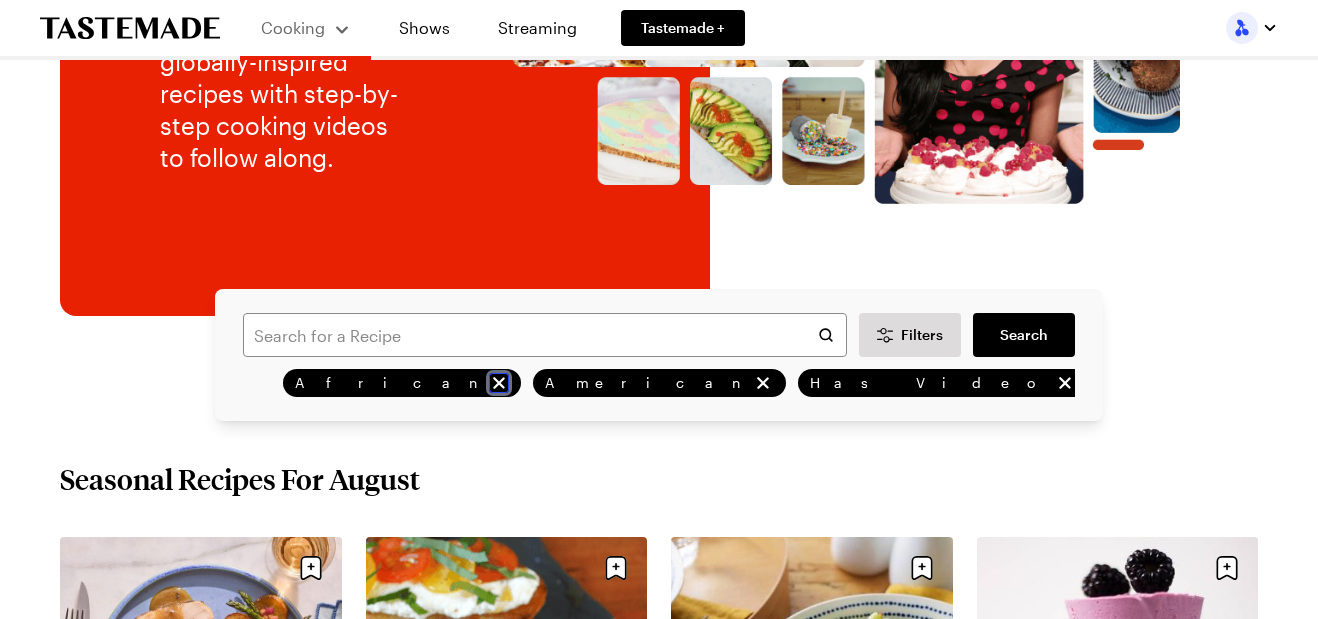 click 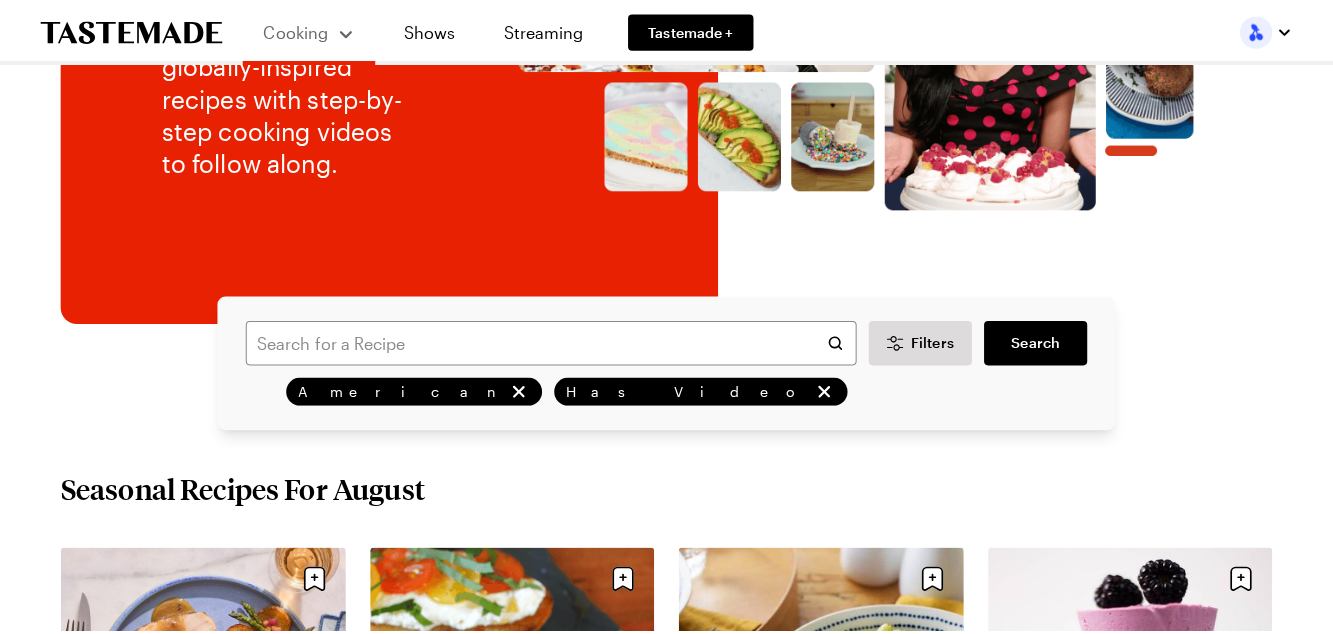 scroll, scrollTop: 239, scrollLeft: 0, axis: vertical 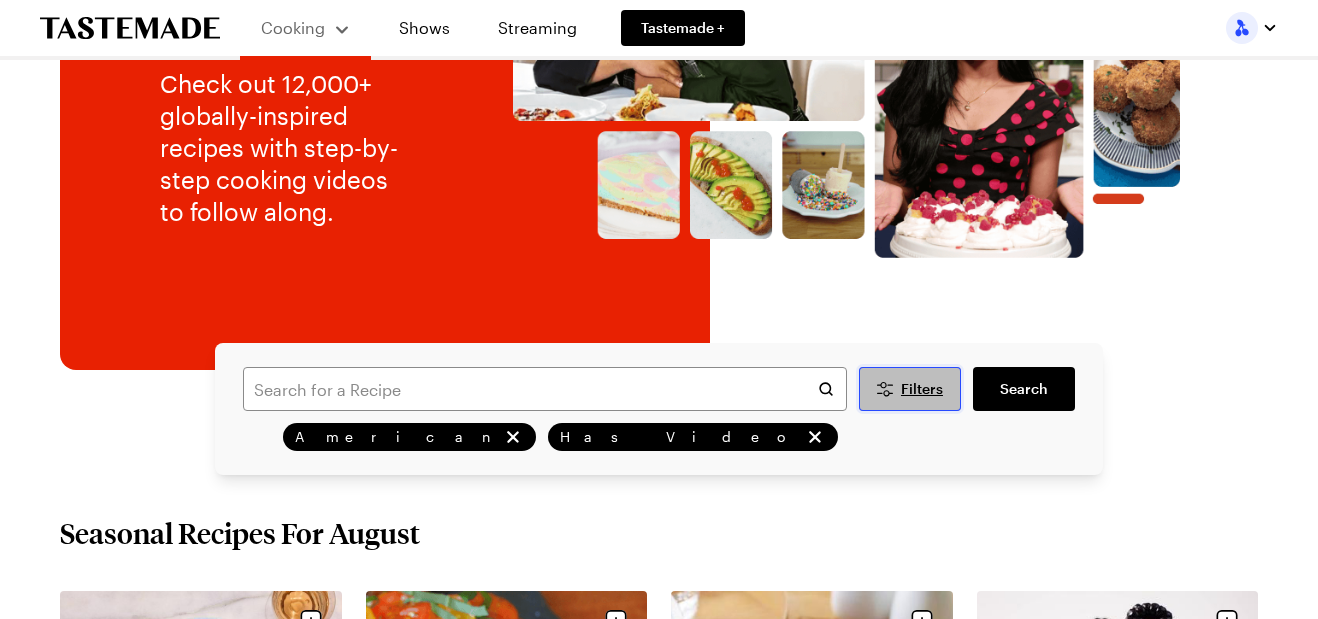 click on "Filters" at bounding box center (910, 389) 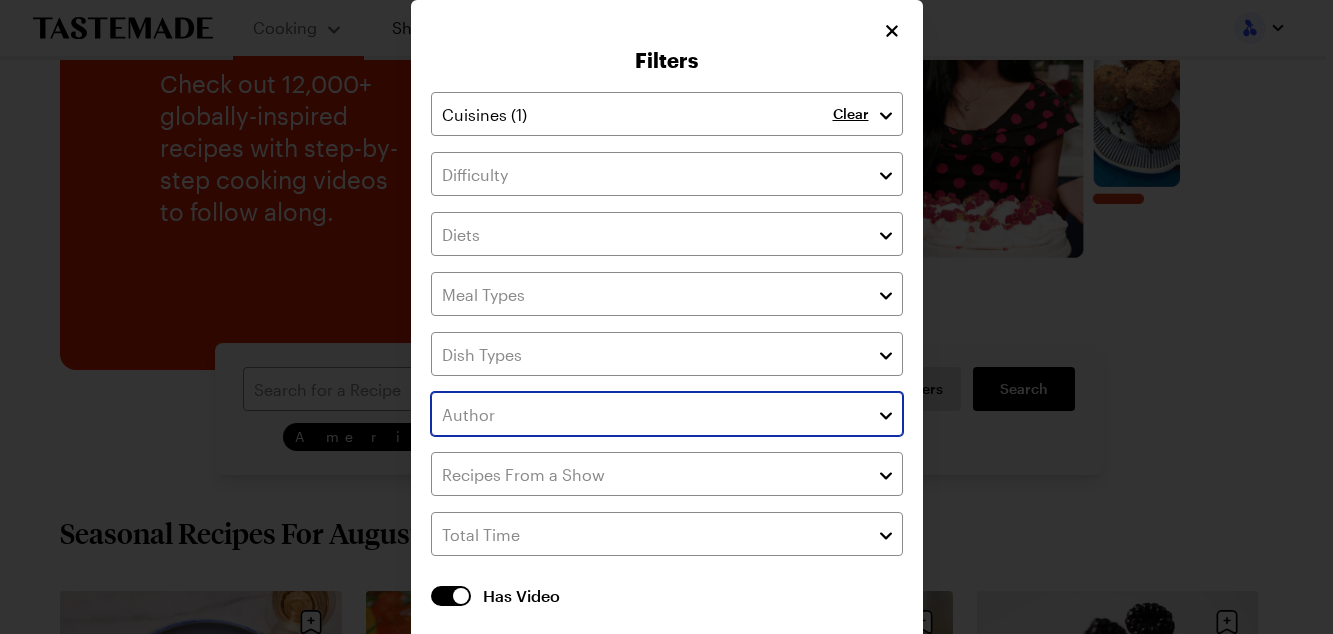 click at bounding box center (886, 414) 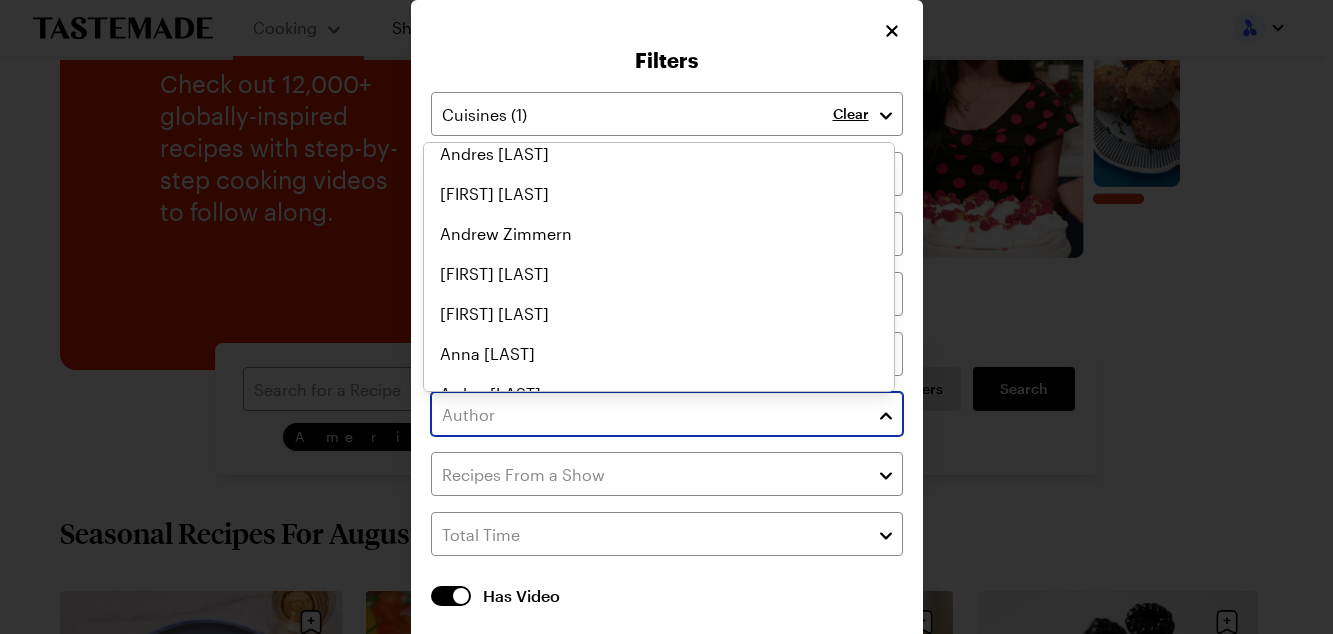 scroll, scrollTop: 547, scrollLeft: 0, axis: vertical 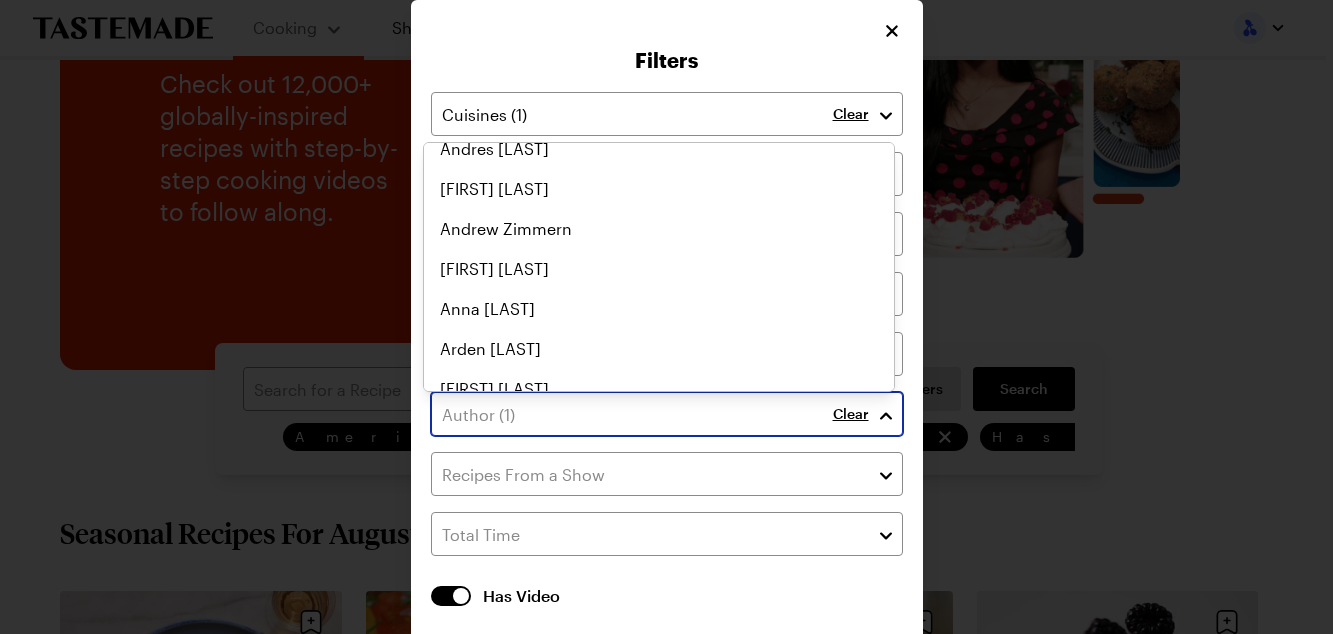 click on "Angie [LAST] Aaron [LAST] Franklin [LAST] Aarón [LAST] Sanchez [LAST] Akira [LAST] Akuto [LAST] Alejandra [LAST] Sanchez [LAST] Alejandro [LAST] Toro [LAST] Alex [LAST] Hill [LAST] Alex [LAST] Williams [LAST] Alexa [LAST] Santos [LAST] Alisa [LAST] Reynolds [LAST] Alison [LAST] Roman [LAST] Amanda [LAST] Turner [LAST] Andre [LAST] Boyer [LAST] Andres [LAST] Padilla [LAST] Andrew [LAST] Wong [LAST] Andrew [LAST] Zimmern [LAST] Angie [LAST] Lee [LAST] Angie [LAST] Mar [LAST] Anna [LAST] Posey [LAST] Arden [LAST] Rose [LAST] Arron [LAST] Crascall [LAST] Ashley [LAST] Adams [LAST] Ashley [LAST] Rose [LAST] Bernadette [LAST] Gee [LAST] Bill [LAST] Bracken [LAST] Blue [LAST] Apron [LAST] Bobby [LAST] Parrish [LAST] Bonnie [LAST] Morales [LAST] Brad [LAST] Miller [LAST] Brendan [LAST] Collins [LAST] Bricia [LAST] Lopez [LAST] Bricia [LAST] Lopez [LAST] Maytorena [LAST] Brooke [LAST] Williamson [LAST] Burt [LAST] Bakman [LAST] Callie [LAST] Speer [LAST] Carolyn [LAST] Mcneil [LAST] Casey [LAST] Corn [LAST] Chad [LAST] Valencia [LAST] Charles [LAST] Olalia [LAST] Charles-antoine [LAST] Crête [LAST] Chef [LAST] Brendan [LAST] Collins [LAST] Chef [LAST] Claudette [LAST] Zepeda [LAST] Chef [LAST] Parisa [LAST] Chris [LAST] Feldmeier [LAST] Chris [LAST] Yang [LAST] Christina [LAST] Tosi [LAST] Christy [LAST] Vega [LAST] Clara [LAST] Cakes [LAST] Connie [LAST] Cosio [LAST] Conor [LAST] Maynard [LAST] Curtis [LAST] Stone [LAST] Cynthia [LAST] Wong [LAST] Daisy [LAST] Ryan [LAST] Dale [LAST] Talde [LAST] Dan [LAST] Churchill [LAST] Daniel [LAST] Churchill [LAST] Daniel [LAST] Shemtob [LAST] Daniele [LAST] Uditi [LAST] Danielle [LAST] Sobel [LAST] Danika [LAST] Brysha [LAST] Danni [LAST] Rose [LAST] Darnell [LAST] Reed [LAST] Darrell [LAST] Smith [LAST] Derek [LAST] Dammann [LAST] Derrell [LAST] Smith [LAST] Dini [LAST] Klein [LAST] Dipna [LAST] Anand [LAST] Dominique [LAST] Ansel [LAST] Donal [LAST] Skehan [LAST] Dzung [LAST] Doong [LAST] Dzung [LAST] Lewis [LAST] Eden [LAST] Passante [LAST] Eden [LAST] Westbrook [LAST] Einat [LAST] Admony [LAST]" at bounding box center (659, -280) 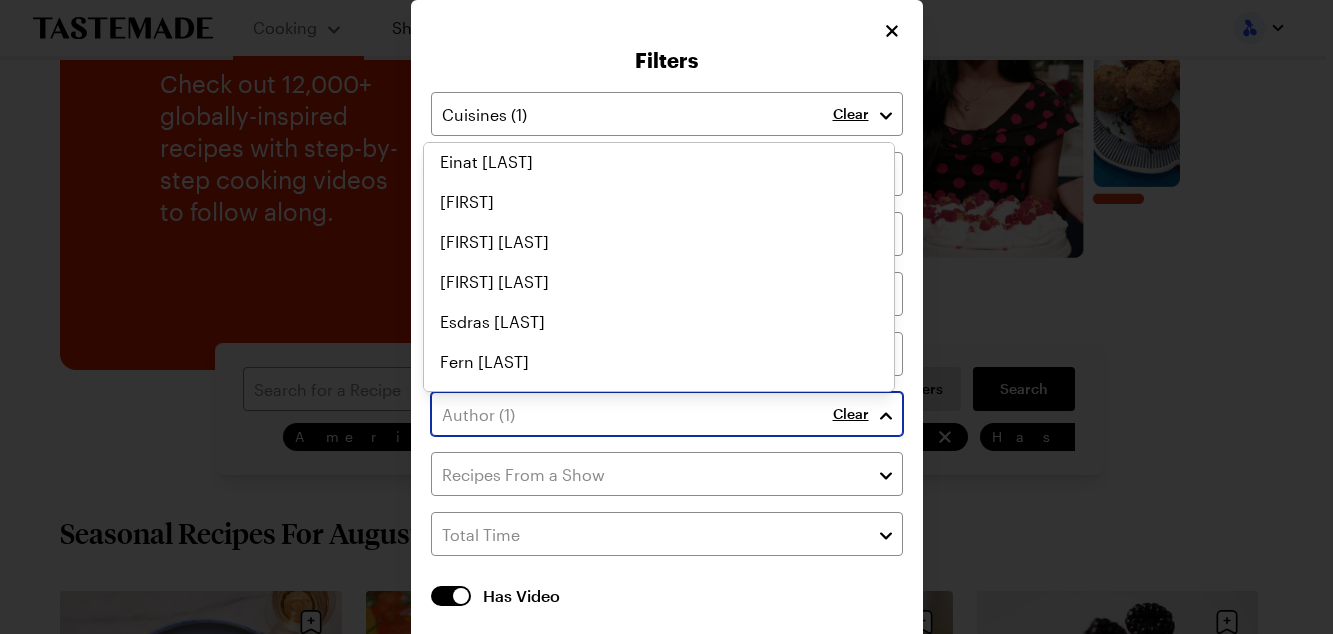 scroll, scrollTop: 3151, scrollLeft: 0, axis: vertical 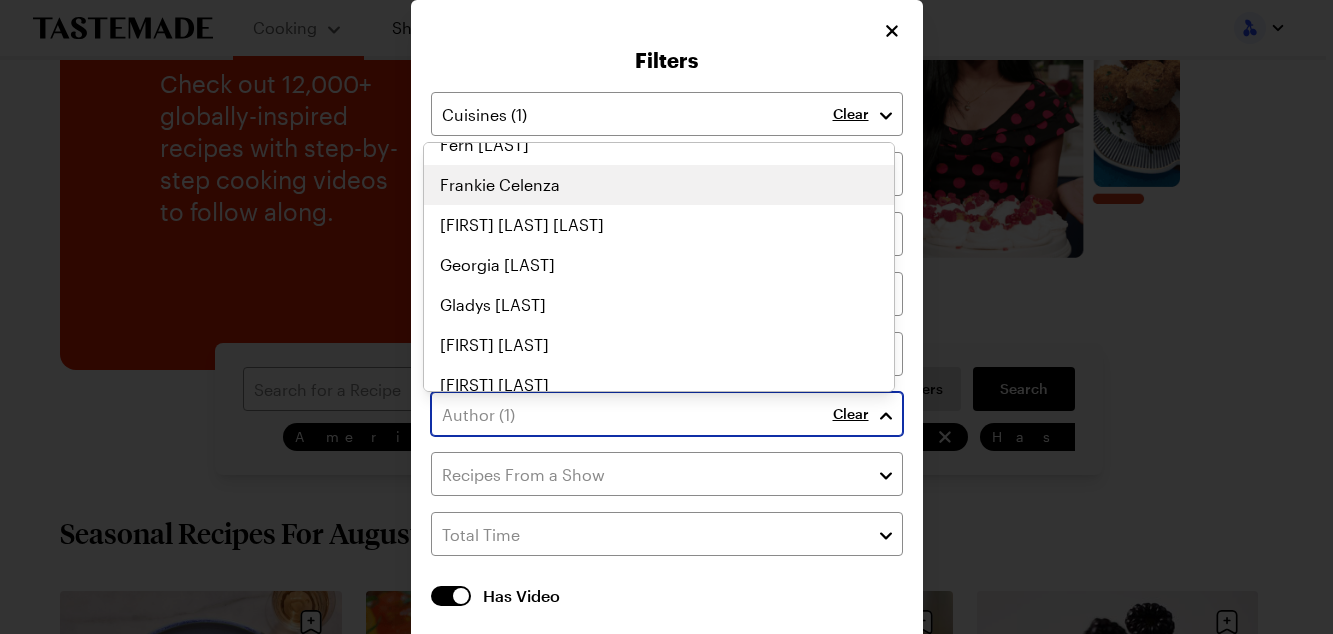 click on "Angie [LAST] Aaron [LAST] Franklin [LAST] Aarón [LAST] Sanchez [LAST] Akira [LAST] Akuto [LAST] Alejandra [LAST] Sanchez [LAST] Alejandro [LAST] Toro [LAST] Alex [LAST] Hill [LAST] Alex [LAST] Williams [LAST] Alexa [LAST] Santos [LAST] Alisa [LAST] Reynolds [LAST] Alison [LAST] Roman [LAST] Amanda [LAST] Turner [LAST] Andre [LAST] Boyer [LAST] Andres [LAST] Padilla [LAST] Andrew [LAST] Wong [LAST] Andrew [LAST] Zimmern [LAST] Angie [LAST] Lee [LAST] Angie [LAST] Mar [LAST] Anna [LAST] Posey [LAST] Arden [LAST] Rose [LAST] Arron [LAST] Crascall [LAST] Ashley [LAST] Adams [LAST] Ashley [LAST] Rose [LAST] Bernadette [LAST] Gee [LAST] Bill [LAST] Bracken [LAST] Blue [LAST] Apron [LAST] Bobby [LAST] Parrish [LAST] Bonnie [LAST] Morales [LAST] Brad [LAST] Miller [LAST] Brendan [LAST] Collins [LAST] Bricia [LAST] Lopez [LAST] Bricia [LAST] Lopez [LAST] Maytorena [LAST] Brooke [LAST] Williamson [LAST] Burt [LAST] Bakman [LAST] Callie [LAST] Speer [LAST] Carolyn [LAST] Mcneil [LAST] Casey [LAST] Corn [LAST] Chad [LAST] Valencia [LAST] Charles [LAST] Olalia [LAST] Charles-antoine [LAST] Crête [LAST] Chef [LAST] Brendan [LAST] Collins [LAST] Chef [LAST] Claudette [LAST] Zepeda [LAST] Chef [LAST] Parisa [LAST] Chris [LAST] Feldmeier [LAST] Chris [LAST] Yang [LAST] Christina [LAST] Tosi [LAST] Christy [LAST] Vega [LAST] Clara [LAST] Cakes [LAST] Connie [LAST] Cosio [LAST] Conor [LAST] Maynard [LAST] Curtis [LAST] Stone [LAST] Cynthia [LAST] Wong [LAST] Daisy [LAST] Ryan [LAST] Dale [LAST] Talde [LAST] Dan [LAST] Churchill [LAST] Daniel [LAST] Churchill [LAST] Daniel [LAST] Shemtob [LAST] Daniele [LAST] Uditi [LAST] Danielle [LAST] Sobel [LAST] Danika [LAST] Brysha [LAST] Danni [LAST] Rose [LAST] Darnell [LAST] Reed [LAST] Darrell [LAST] Smith [LAST] Derek [LAST] Dammann [LAST] Derrell [LAST] Smith [LAST] Dini [LAST] Klein [LAST] Dipna [LAST] Anand [LAST] Dominique [LAST] Ansel [LAST] Donal [LAST] Skehan [LAST] Dzung [LAST] Doong [LAST] Dzung [LAST] Lewis [LAST] Eden [LAST] Passante [LAST] Eden [LAST] Westbrook [LAST] Einat [LAST] Admony [LAST]" at bounding box center [659, -2884] 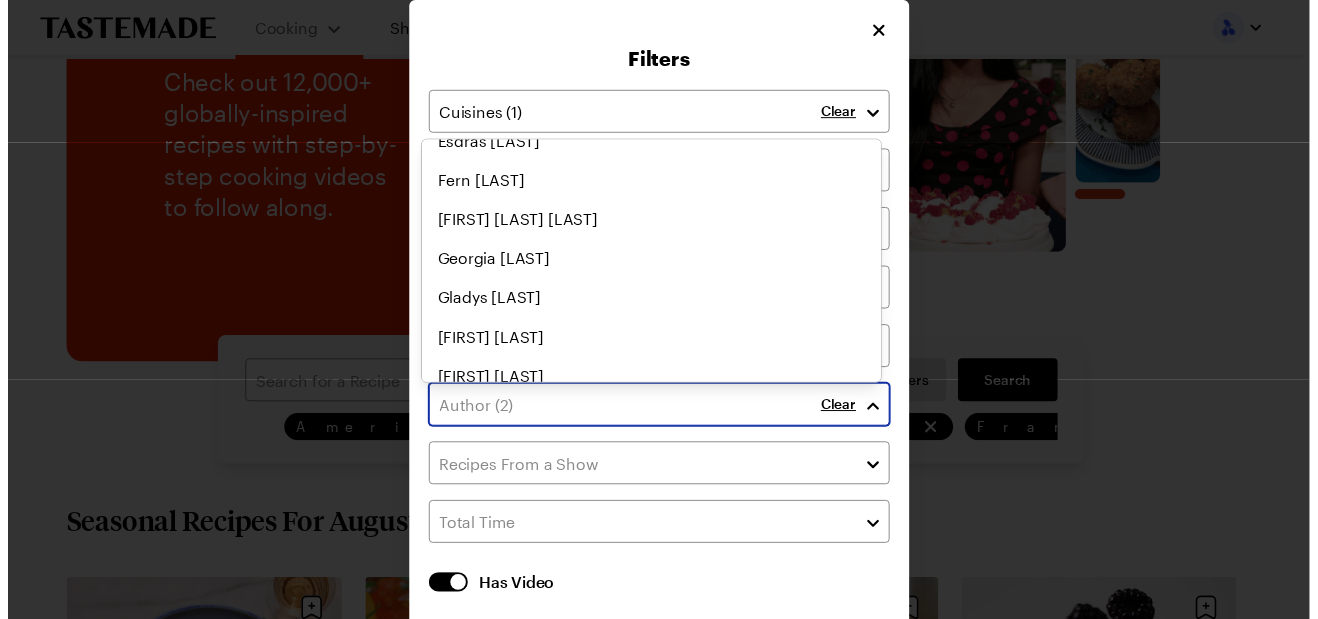 scroll, scrollTop: 3191, scrollLeft: 0, axis: vertical 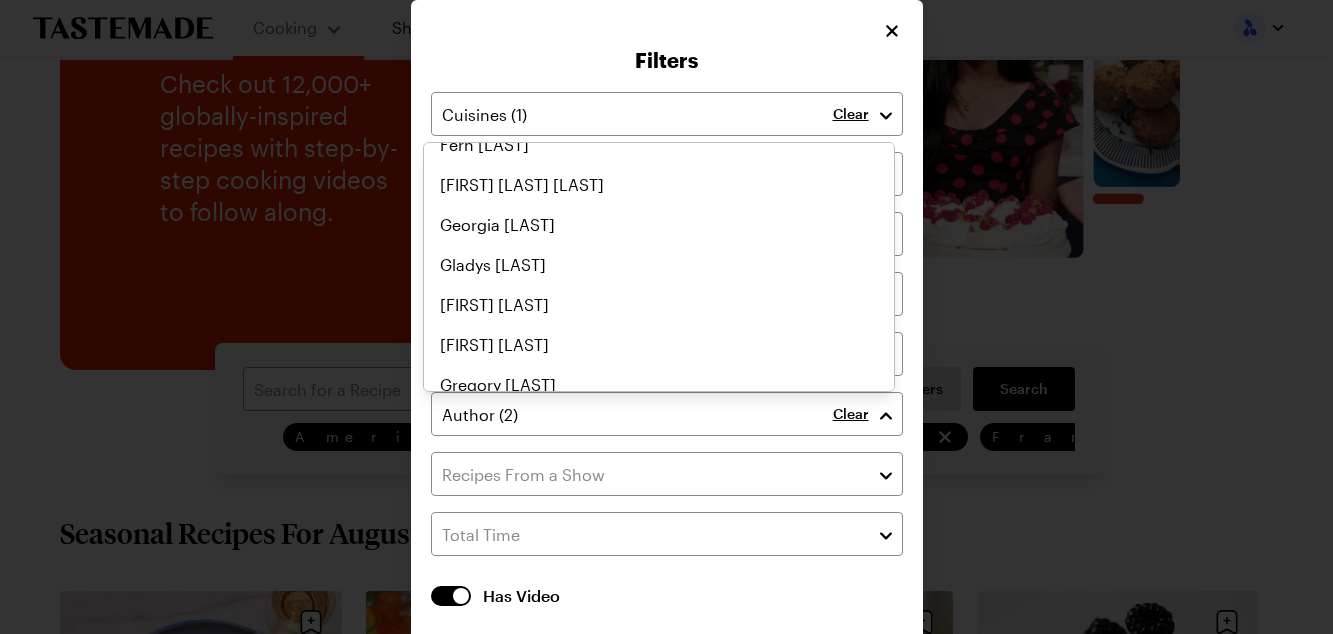 click on "Filters Clear Clear Has Video Has Video Clear All Filters Apply Filters" at bounding box center [666, 356] 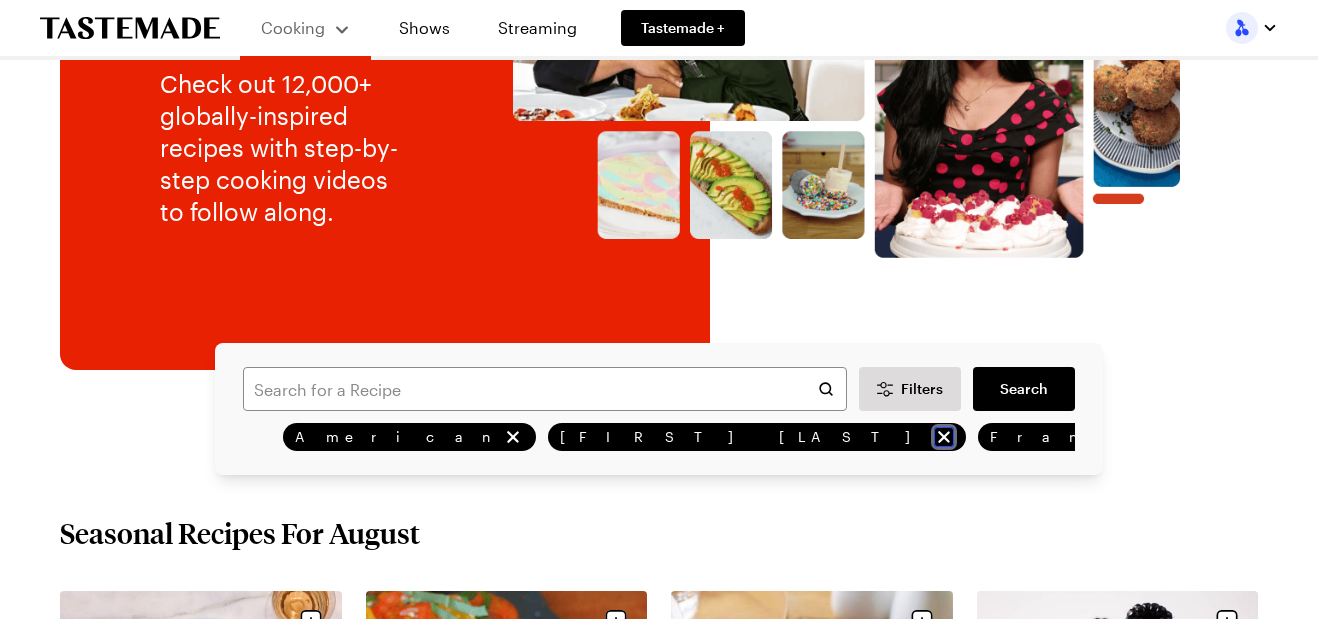 drag, startPoint x: 995, startPoint y: 466, endPoint x: 501, endPoint y: 432, distance: 495.16867 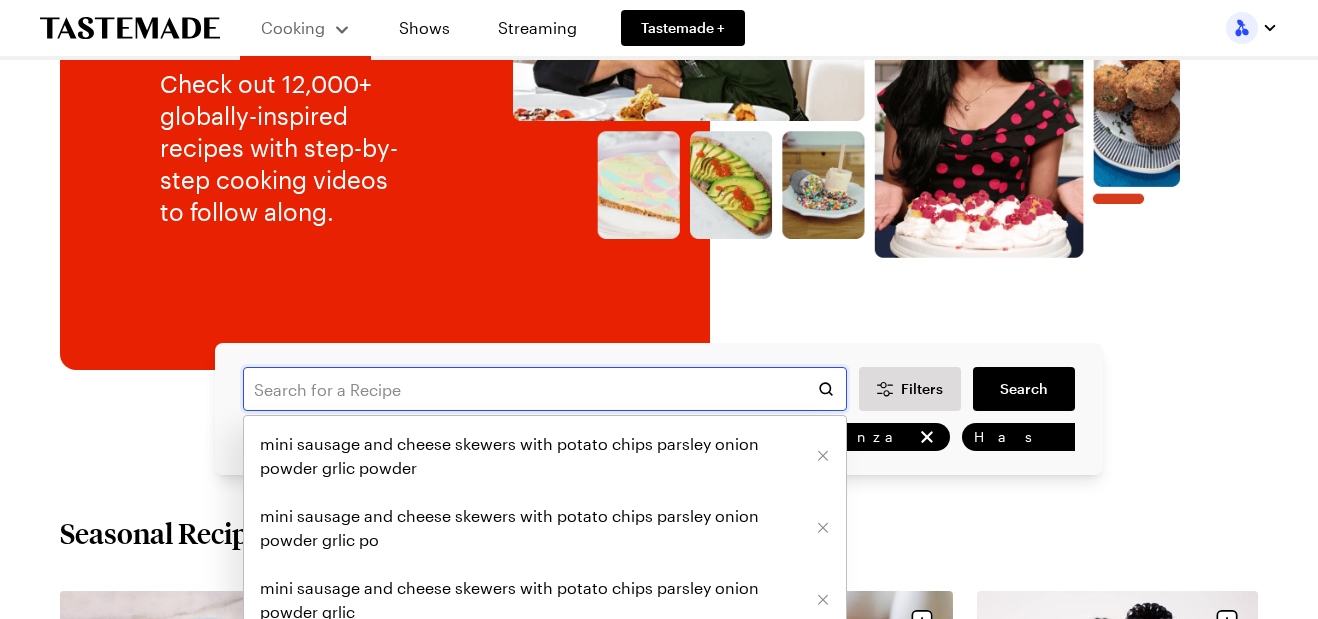 click at bounding box center (545, 389) 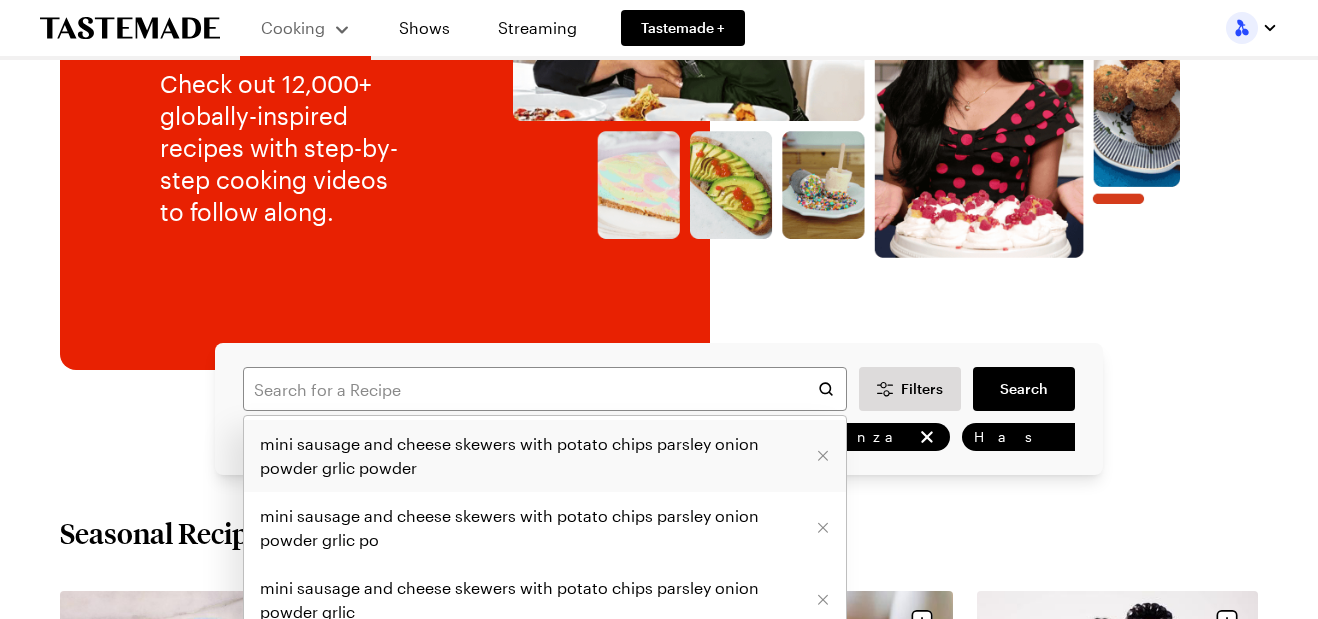 click on "mini sausage and cheese skewers with potato chips parsley onion powder grlic powder" at bounding box center [538, 456] 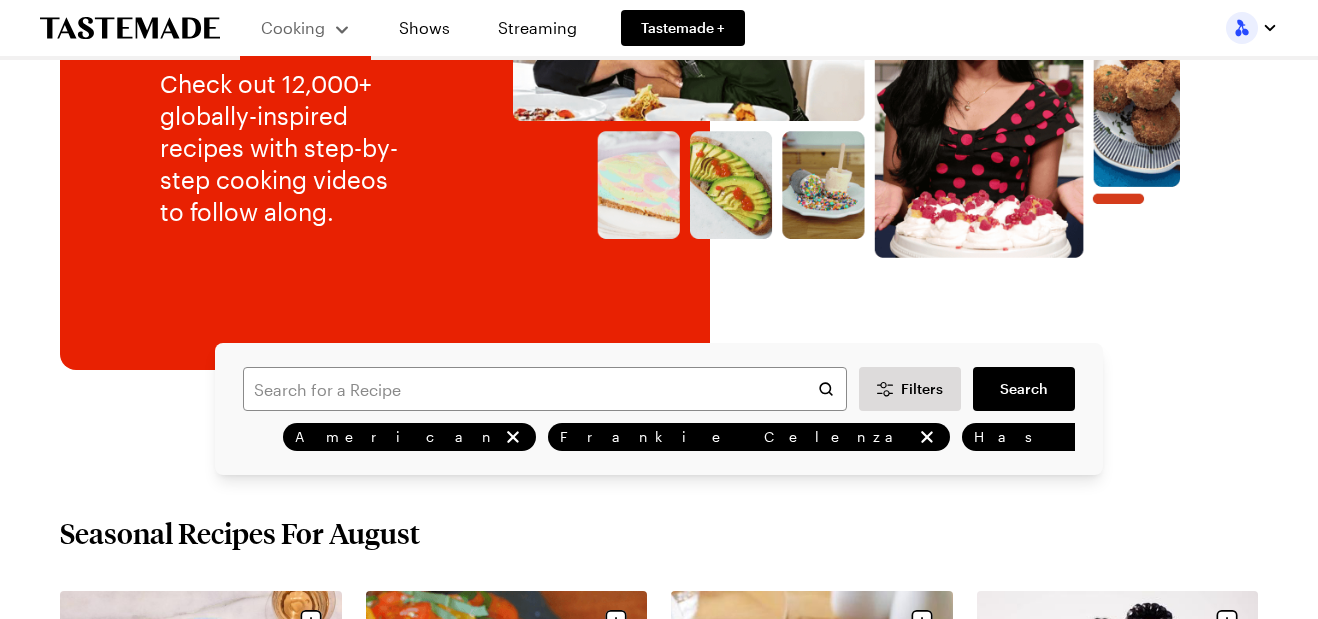 type on "mini sausage and cheese skewers with potato chips parsley onion powder grlic powder" 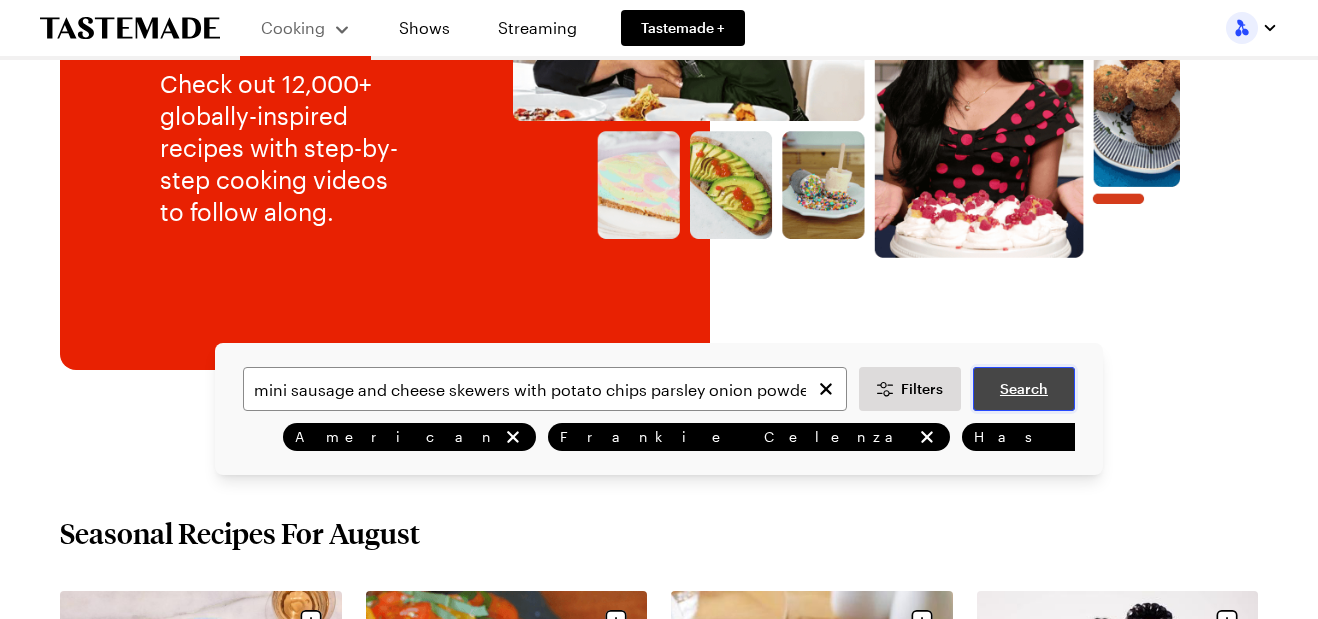 click on "Search" at bounding box center (1024, 389) 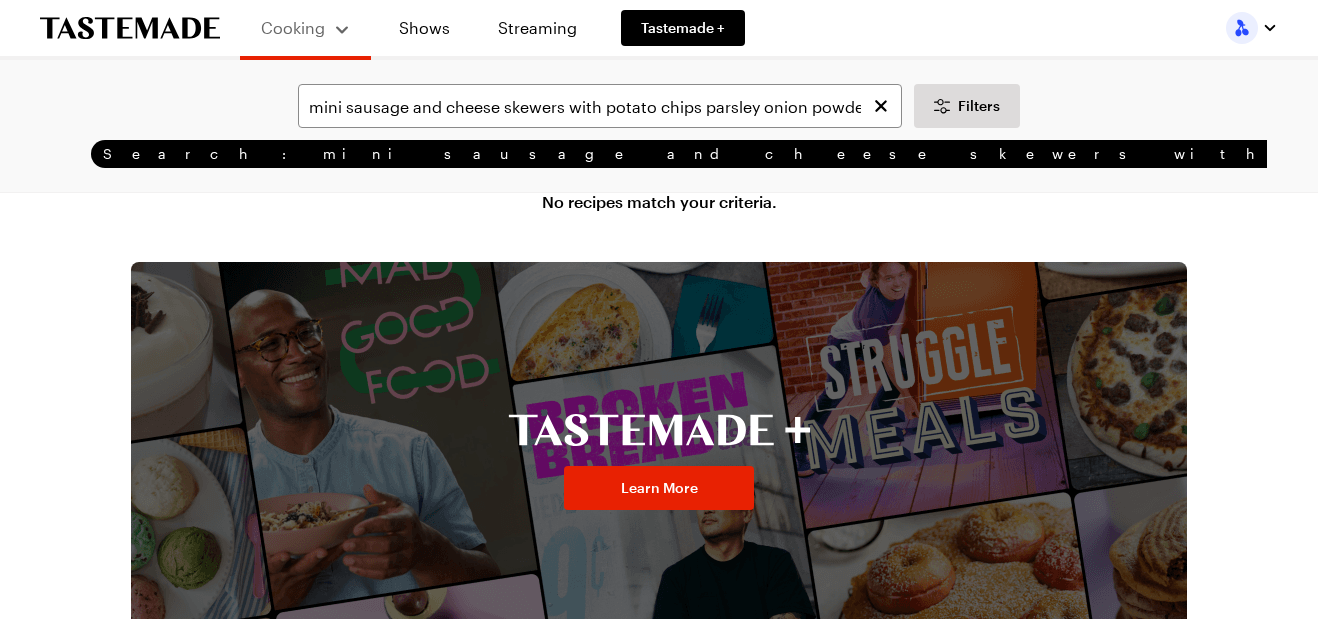 scroll, scrollTop: 0, scrollLeft: 0, axis: both 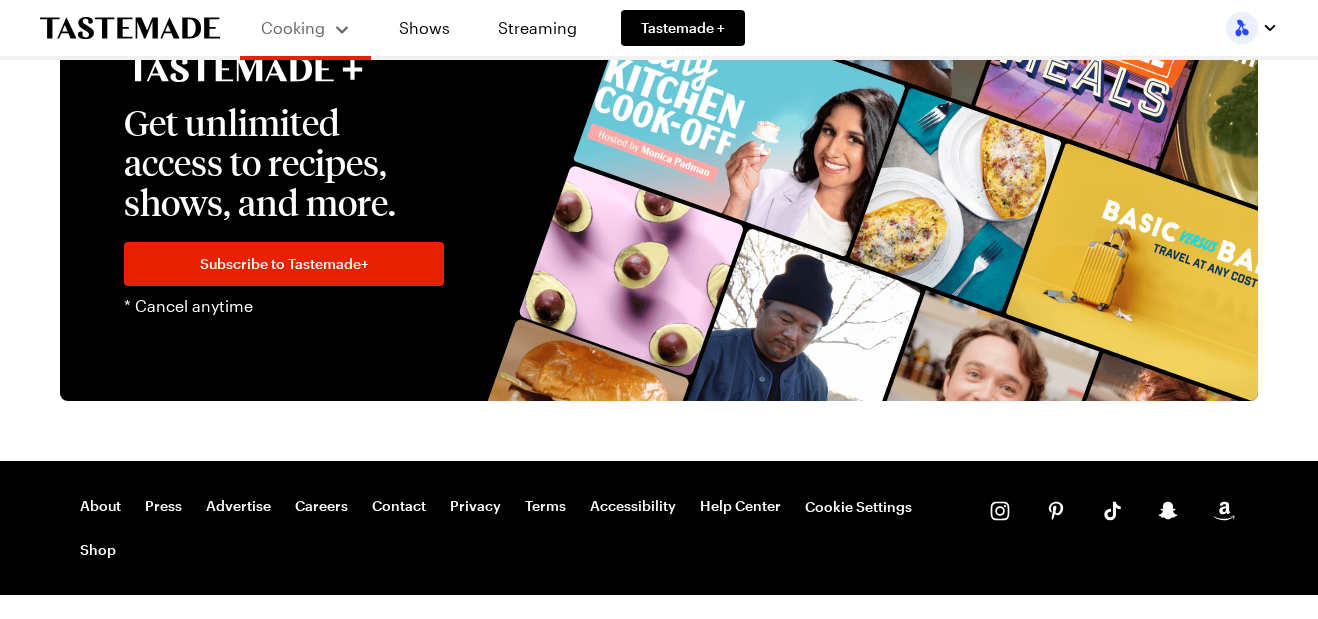 drag, startPoint x: 1327, startPoint y: 40, endPoint x: 1135, endPoint y: 24, distance: 192.66551 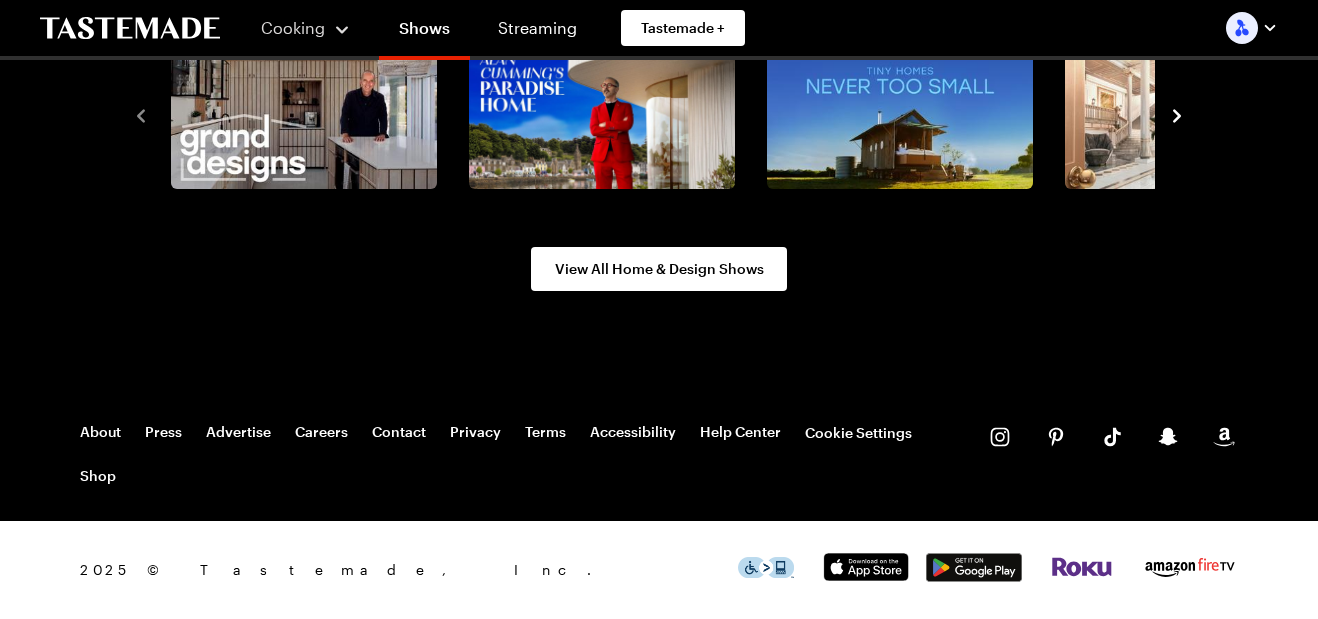 scroll, scrollTop: 0, scrollLeft: 0, axis: both 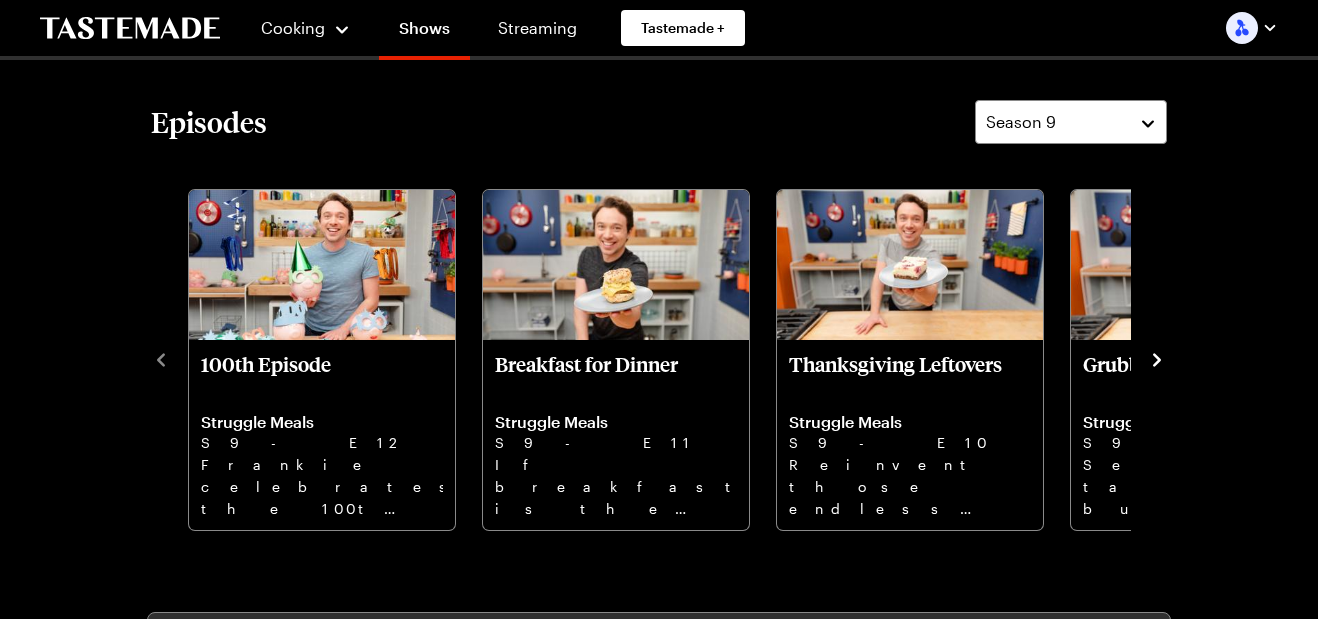 click 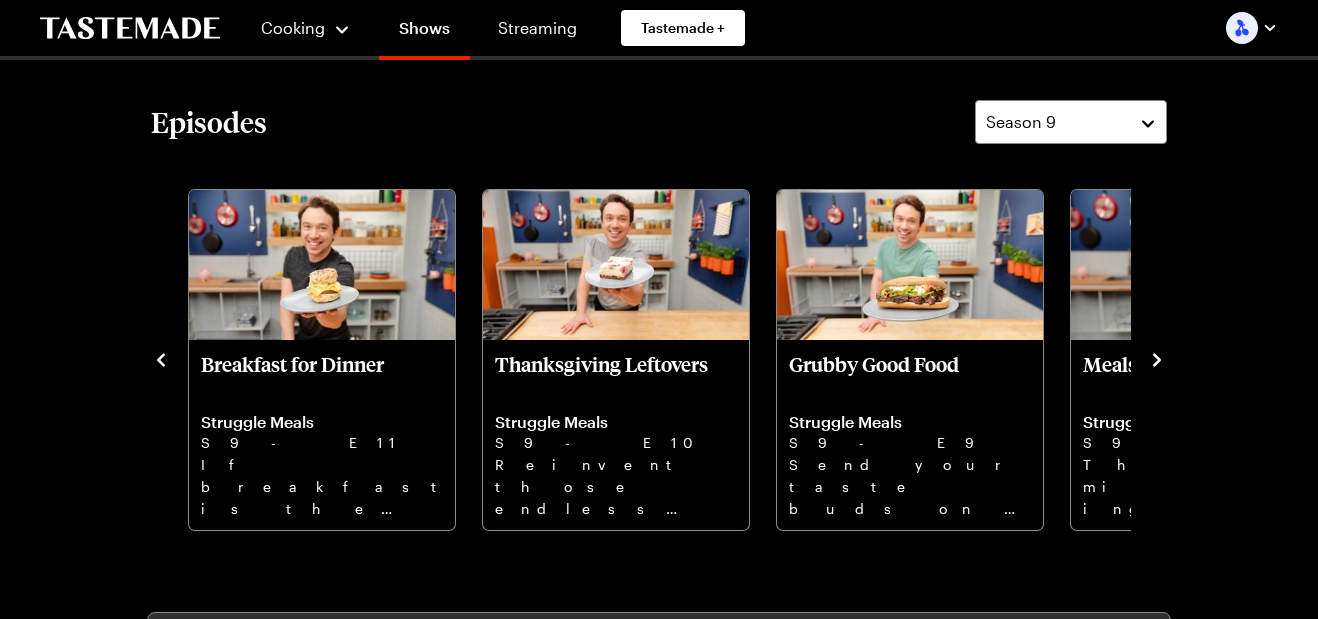 click 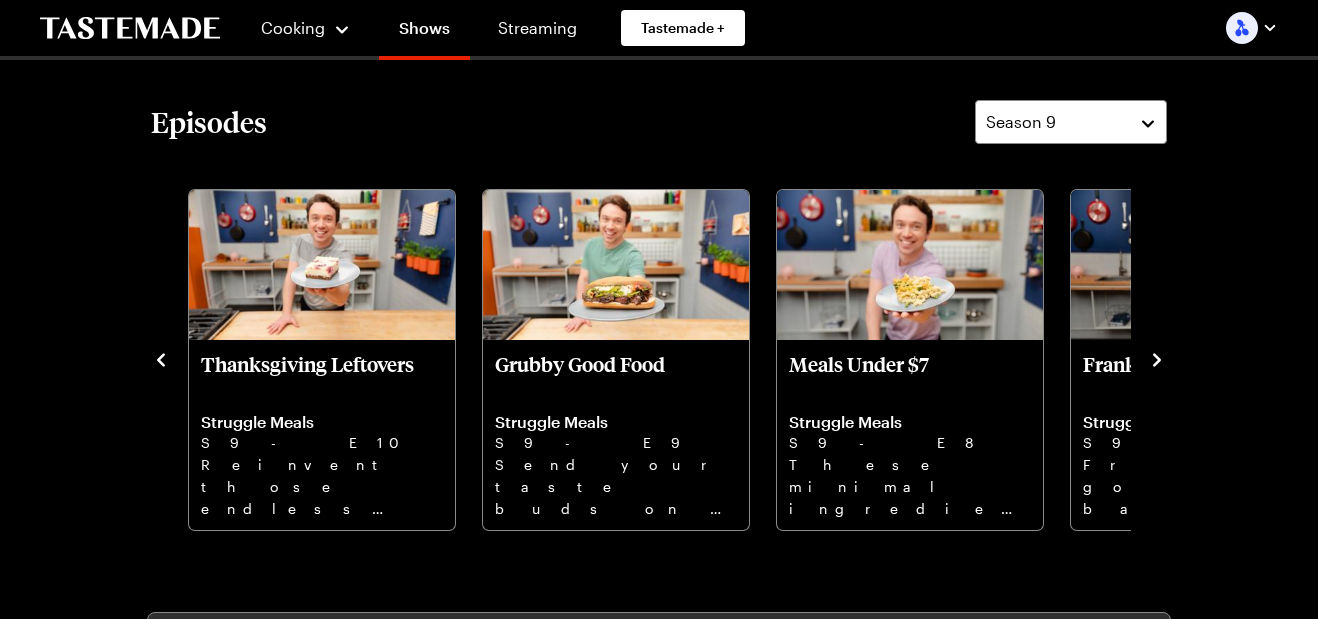 click 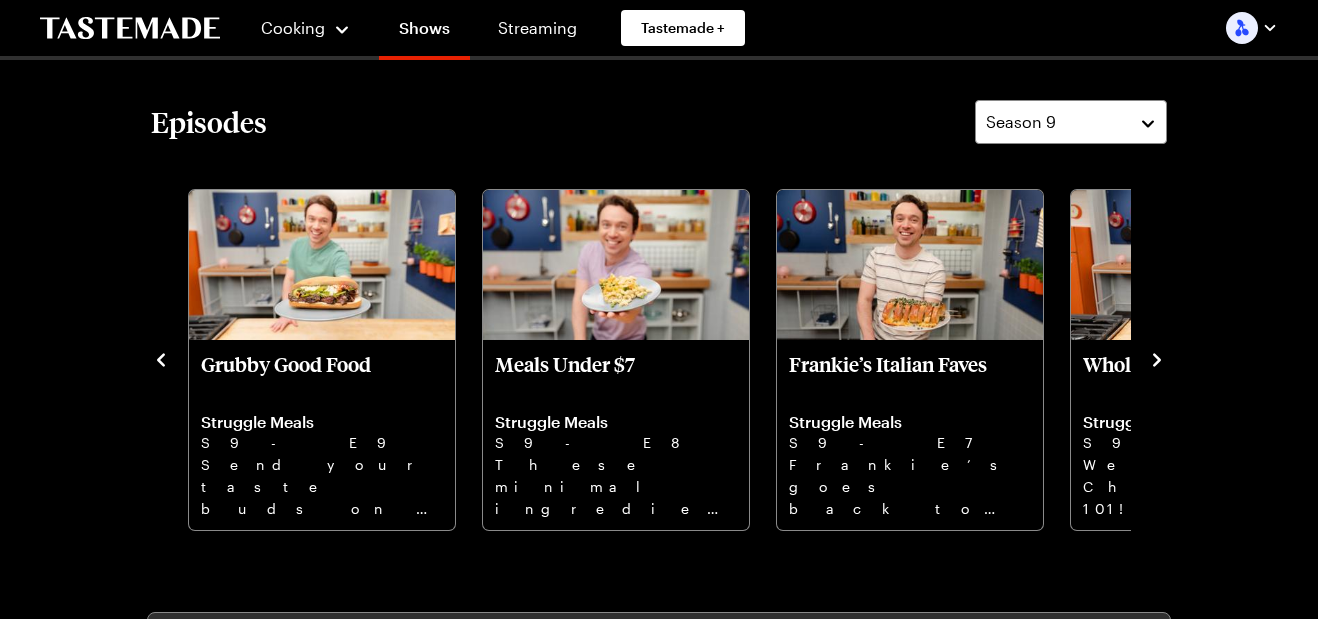 click 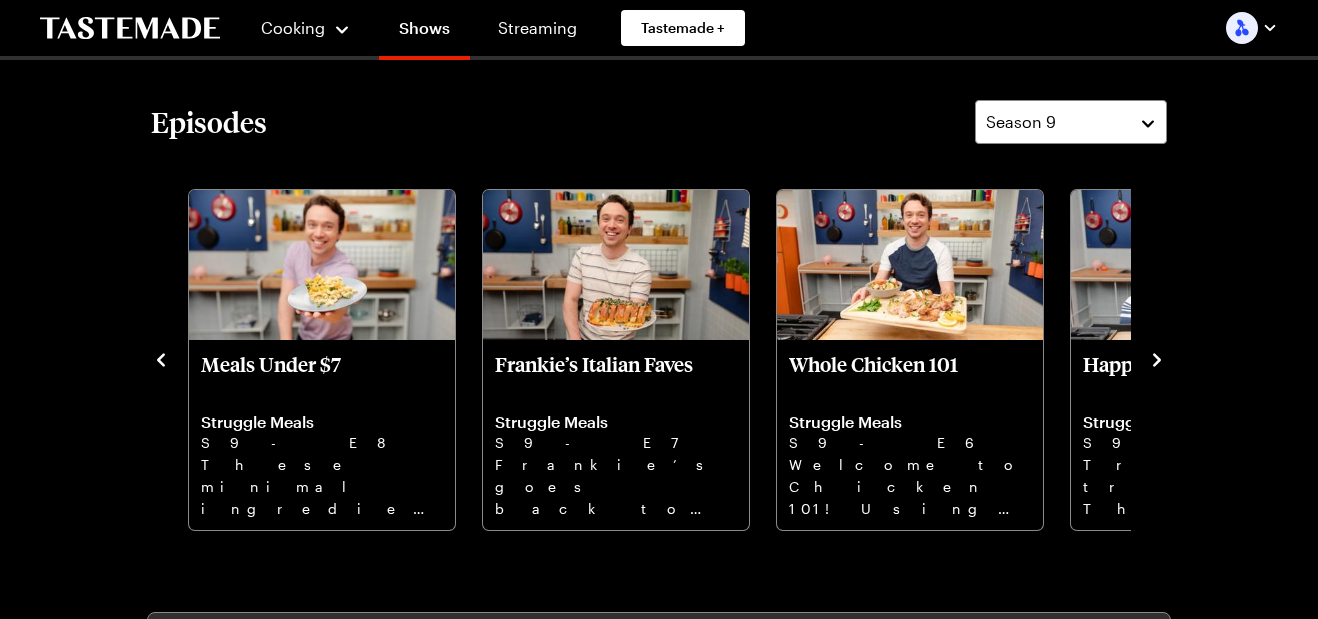 click 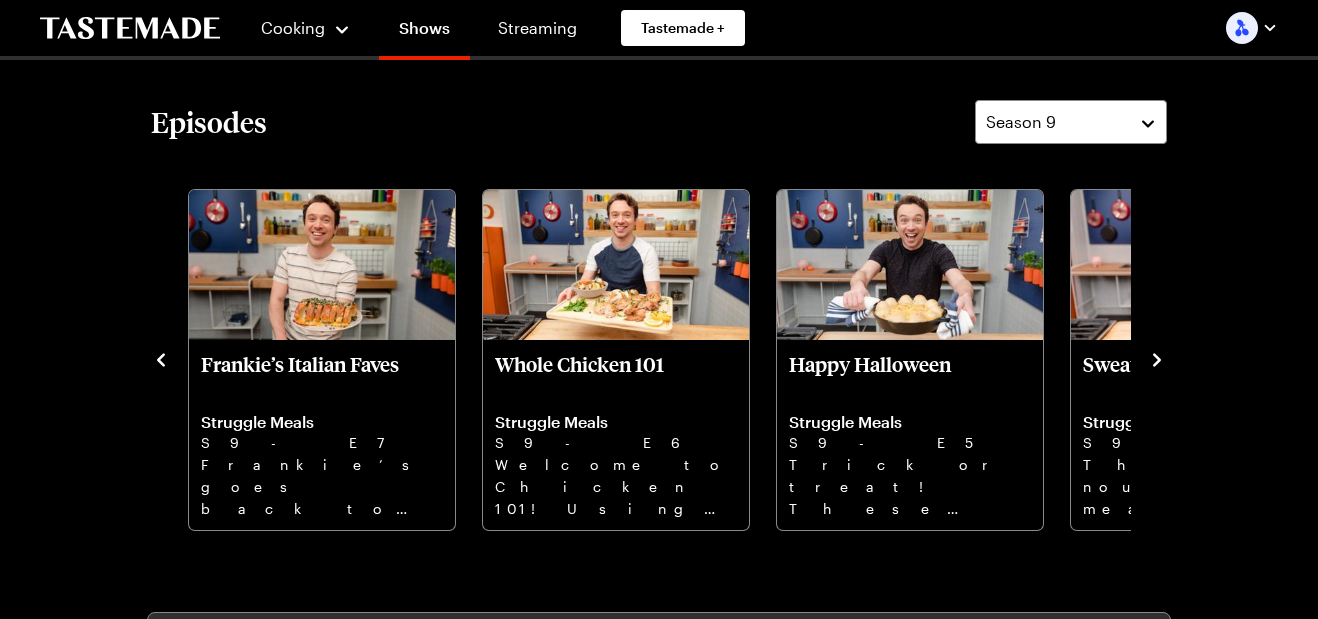 click 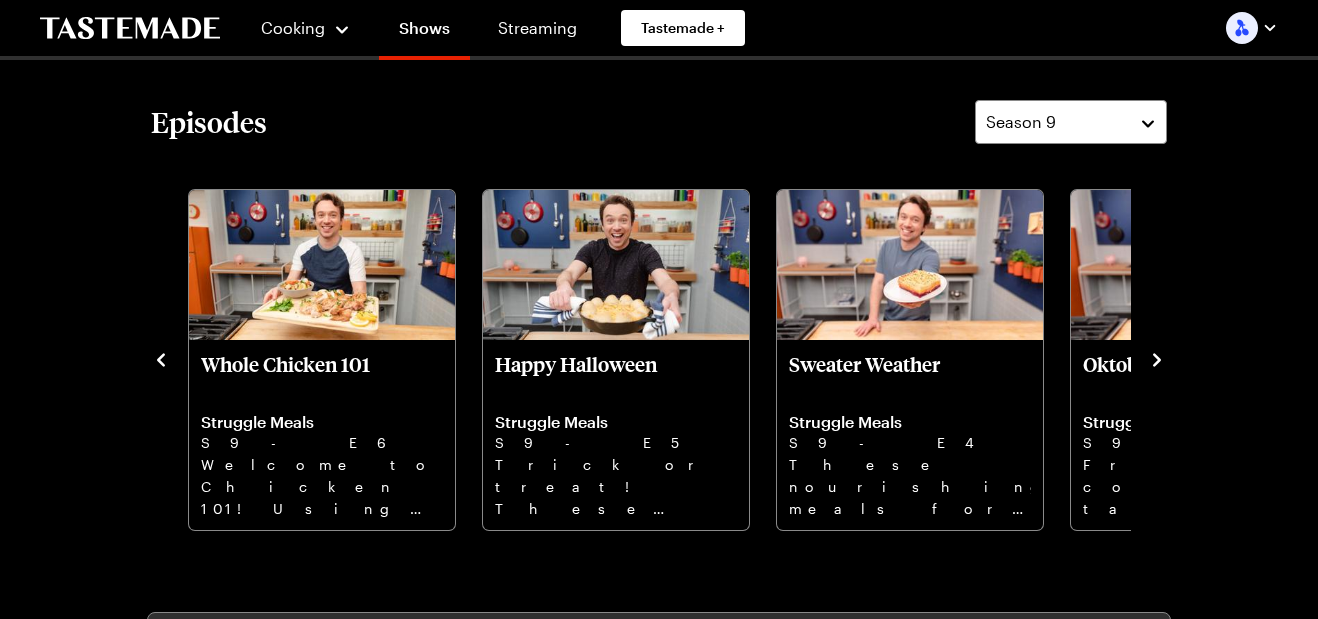 click 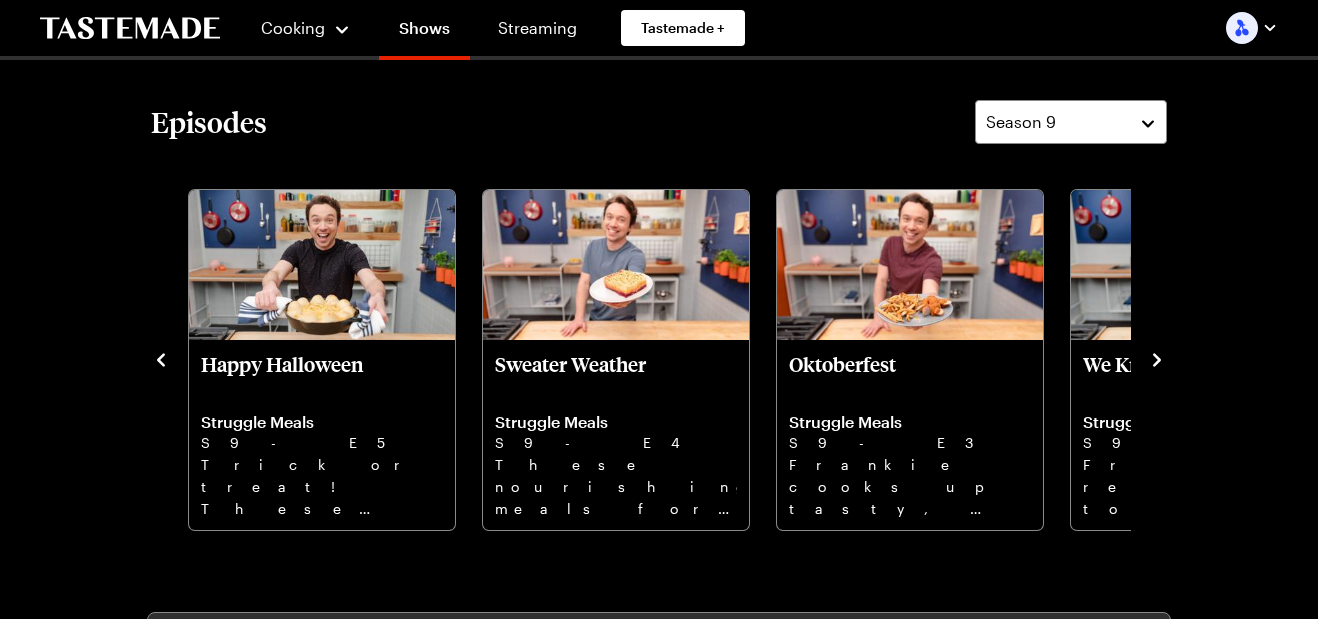 click 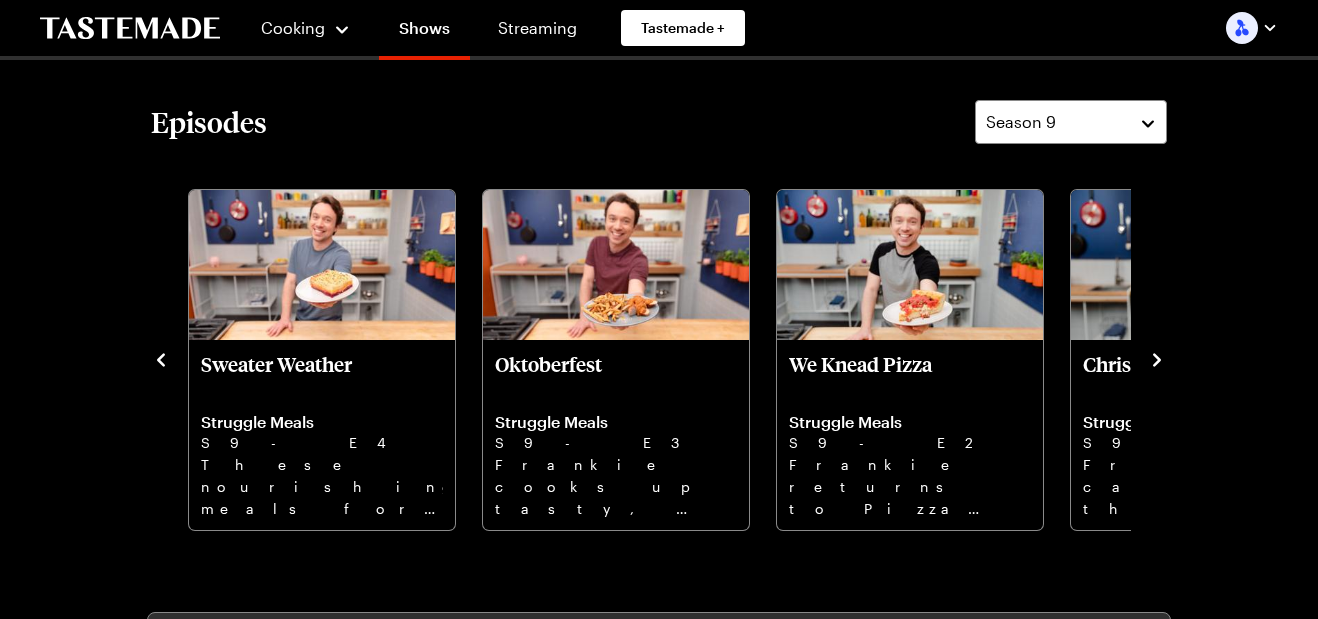 click 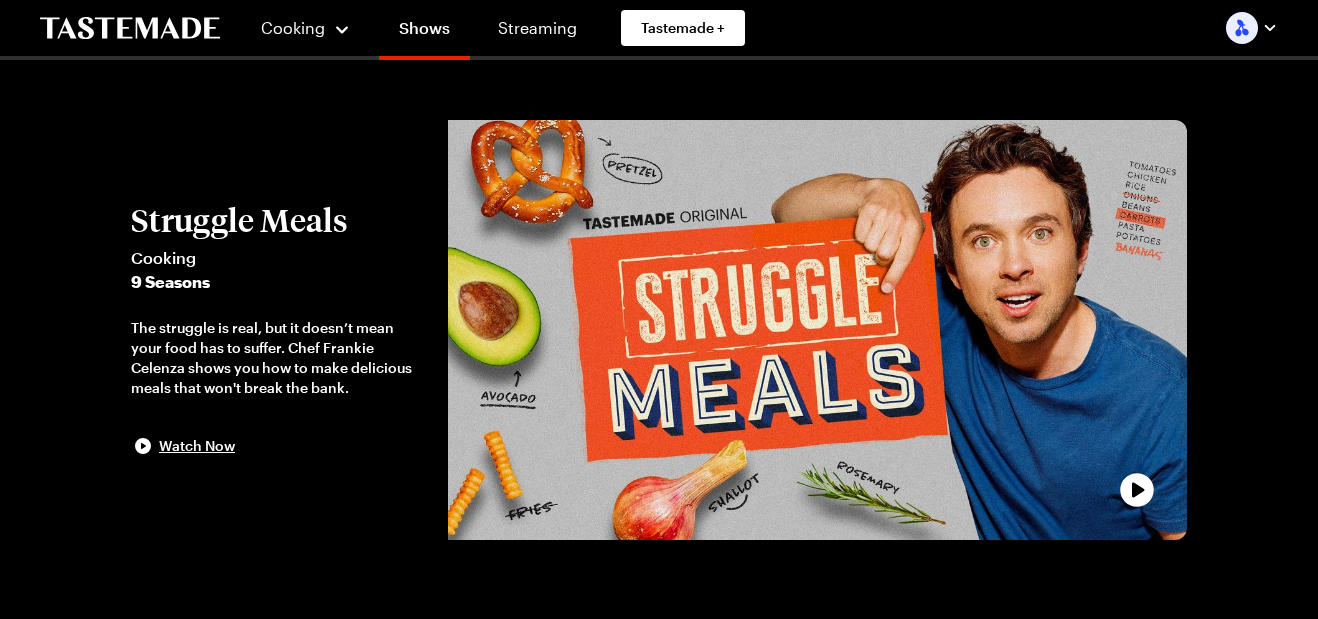 scroll, scrollTop: 0, scrollLeft: 0, axis: both 